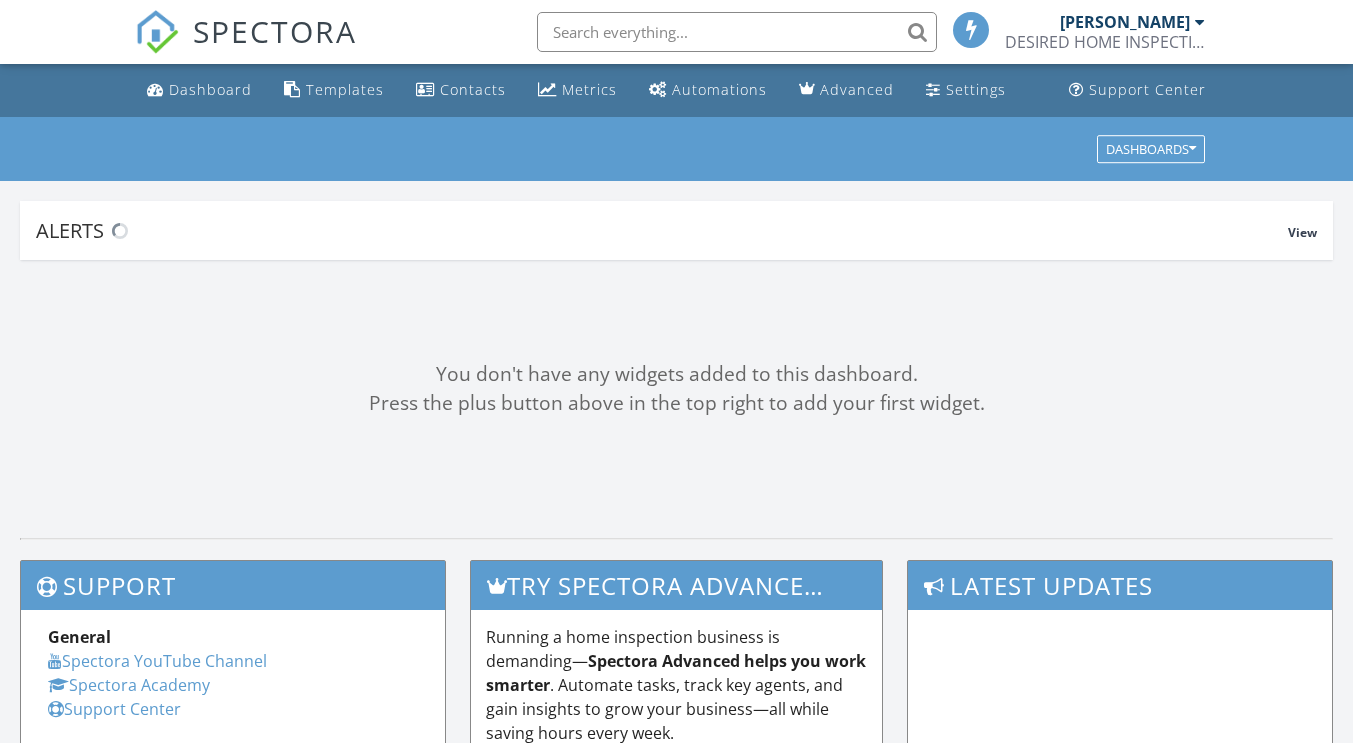 scroll, scrollTop: 0, scrollLeft: 0, axis: both 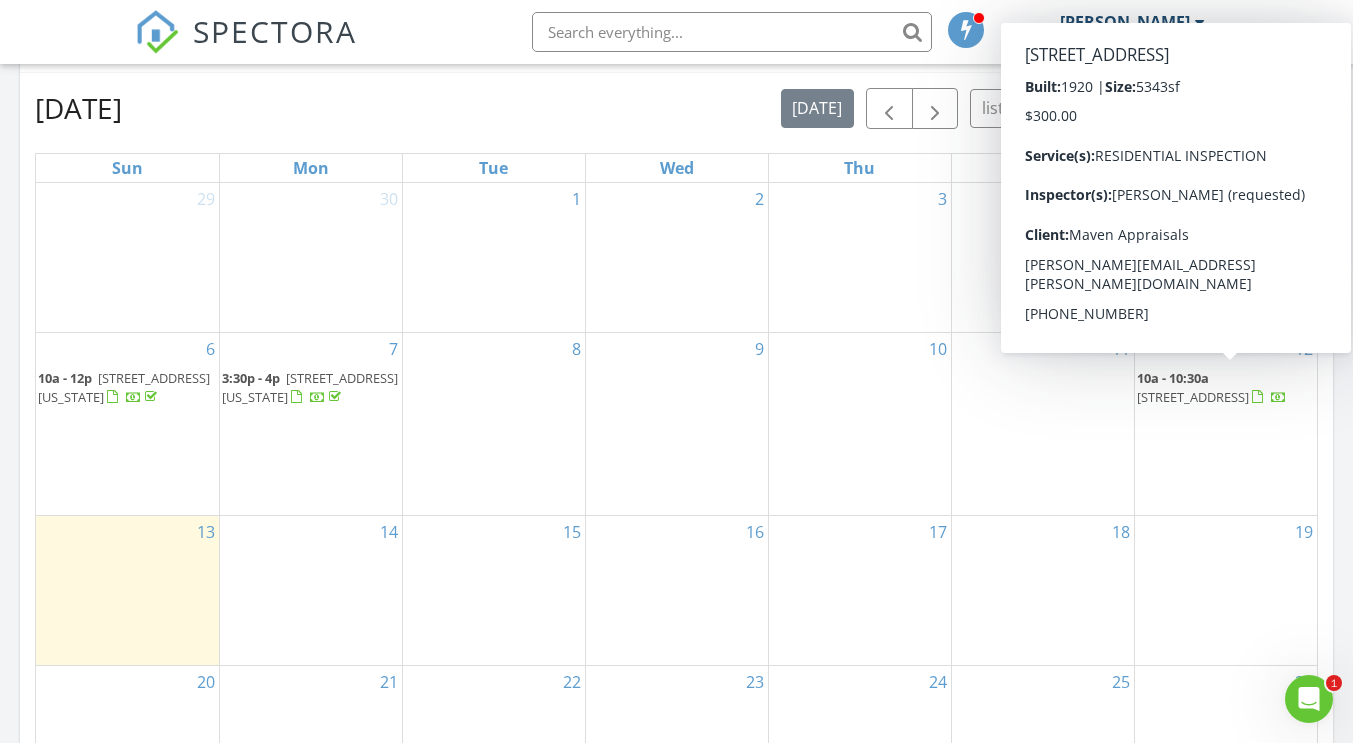 click on "[STREET_ADDRESS]" at bounding box center (1193, 397) 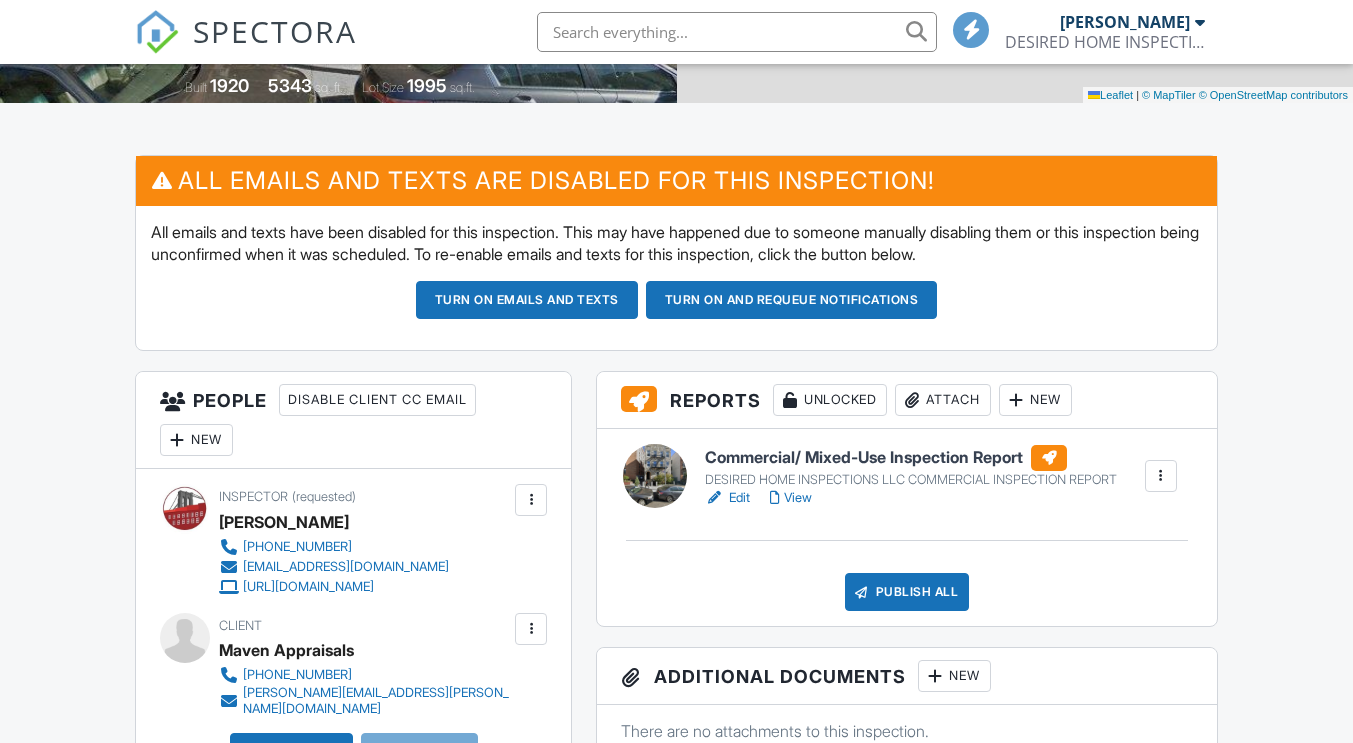 scroll, scrollTop: 533, scrollLeft: 0, axis: vertical 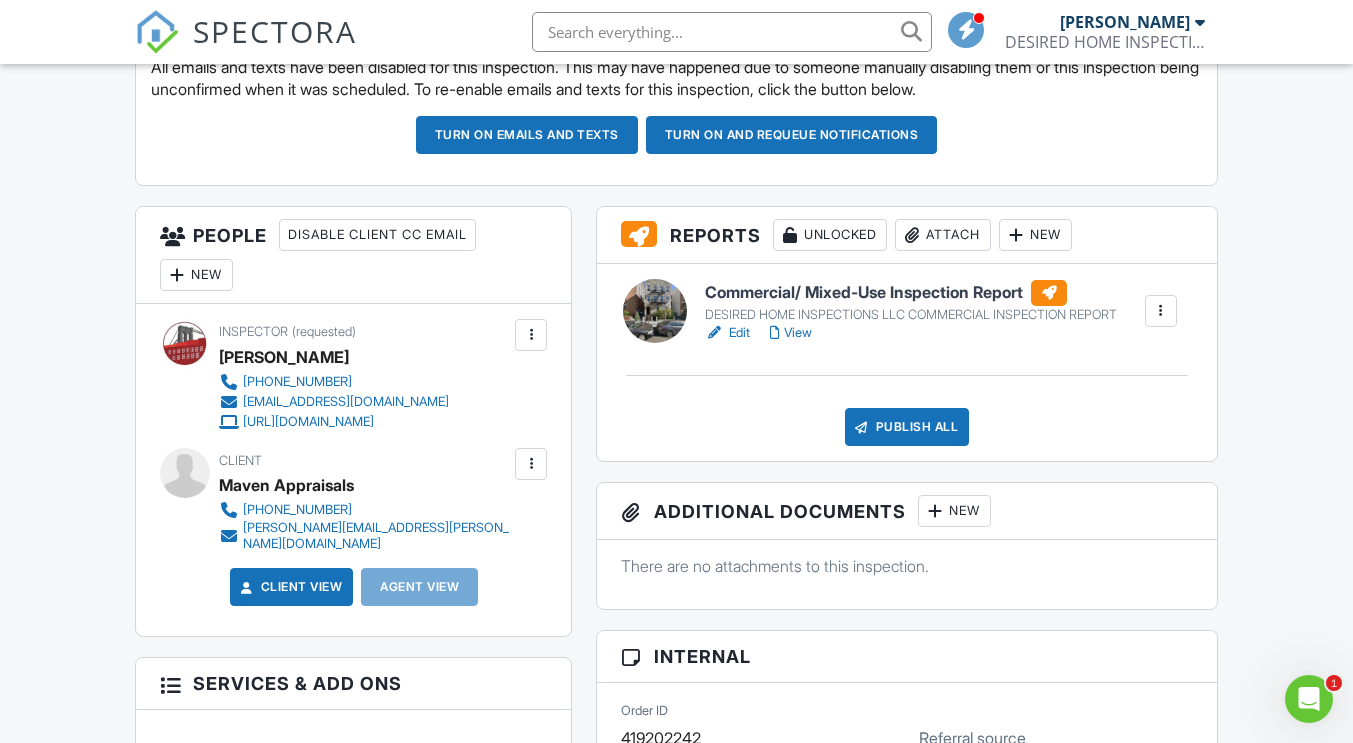 click on "DESIRED HOME INSPECTIONS LLC COMMERCIAL INSPECTION REPORT" at bounding box center [911, 315] 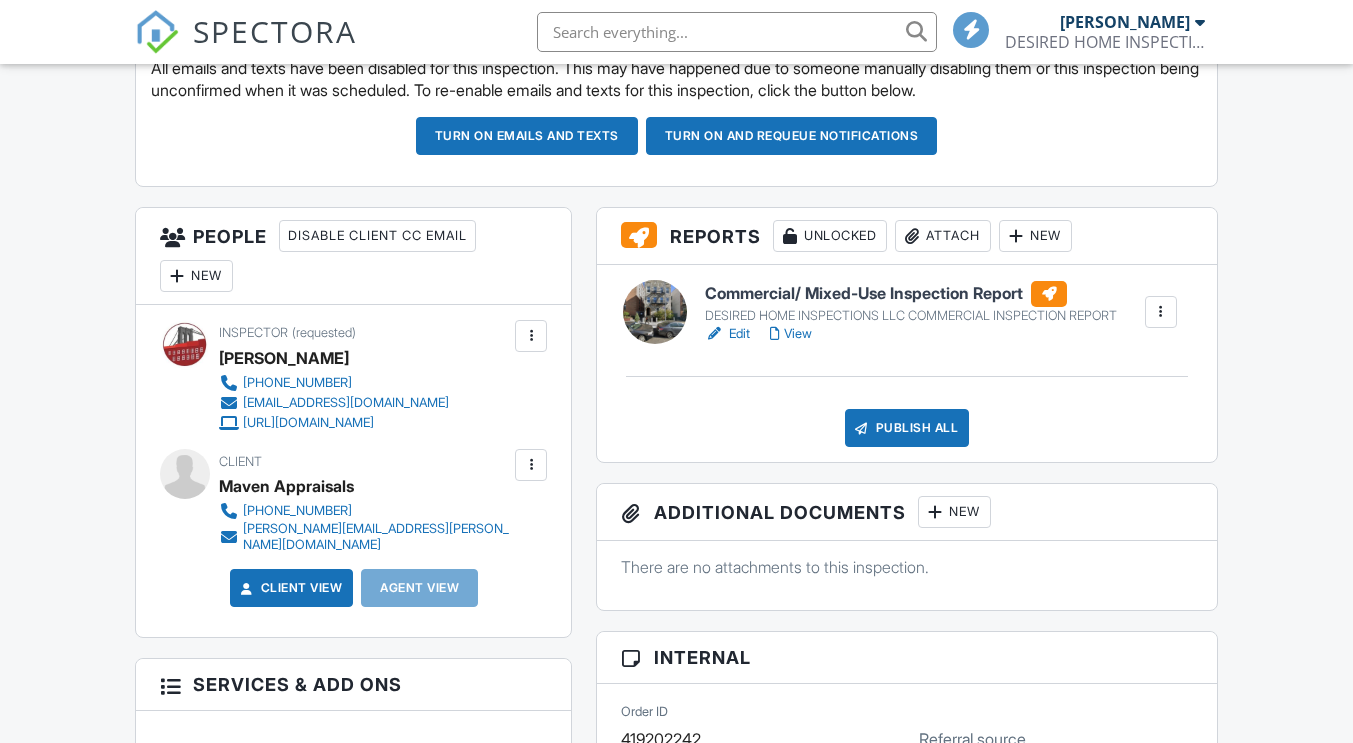 scroll, scrollTop: 0, scrollLeft: 0, axis: both 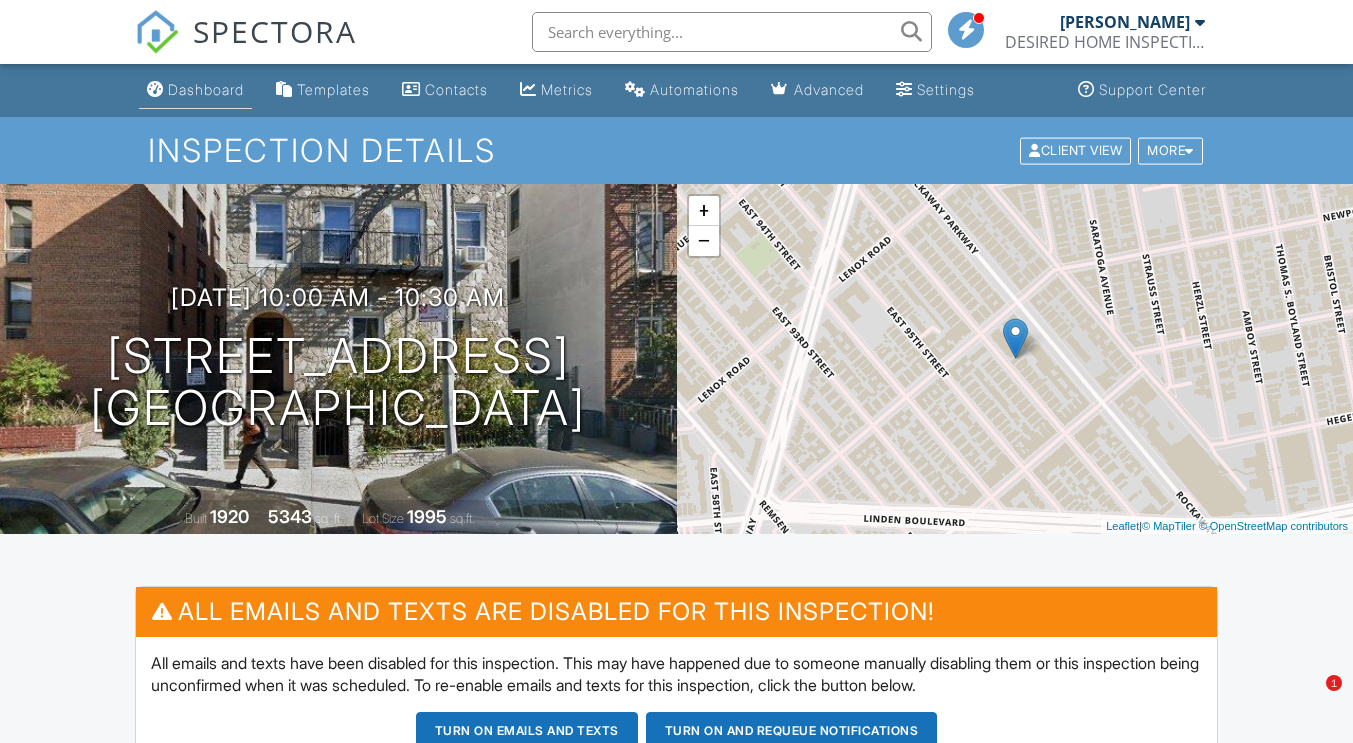 click on "Dashboard" at bounding box center (206, 89) 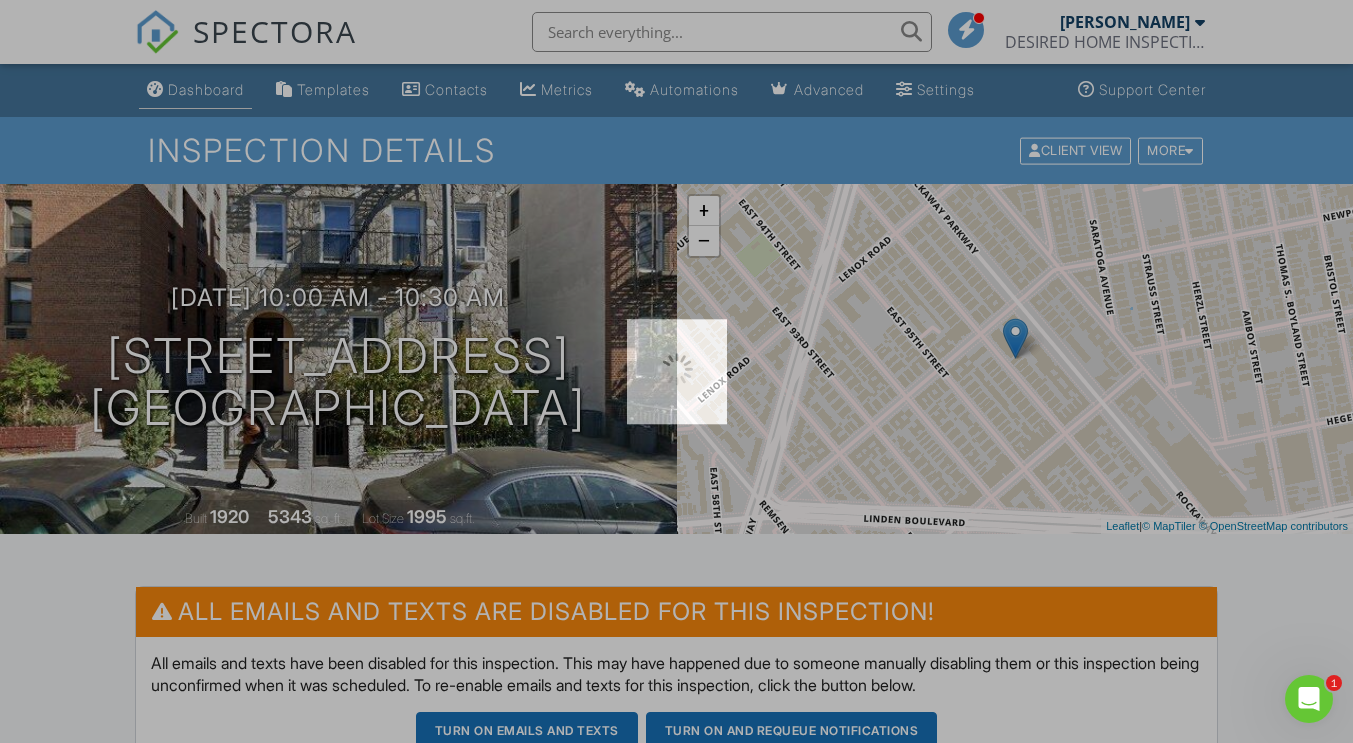scroll, scrollTop: 0, scrollLeft: 0, axis: both 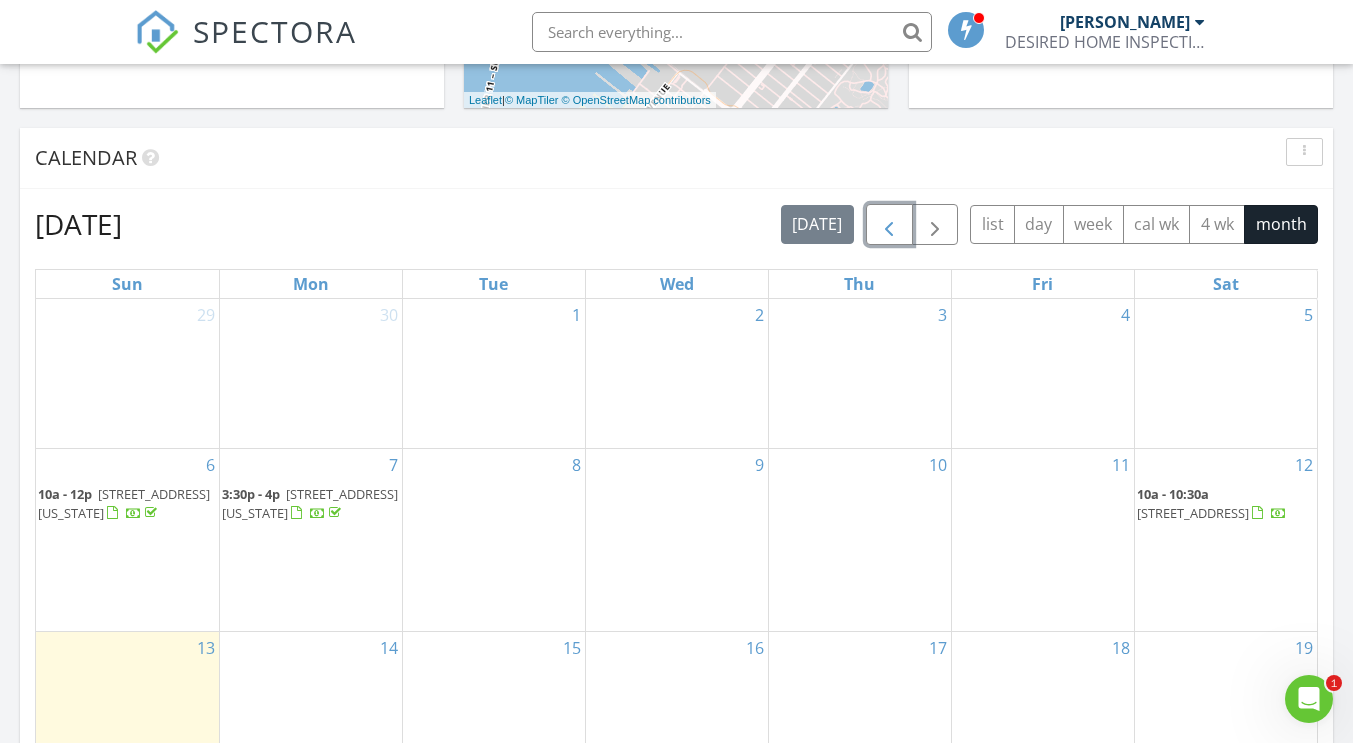 click at bounding box center (889, 225) 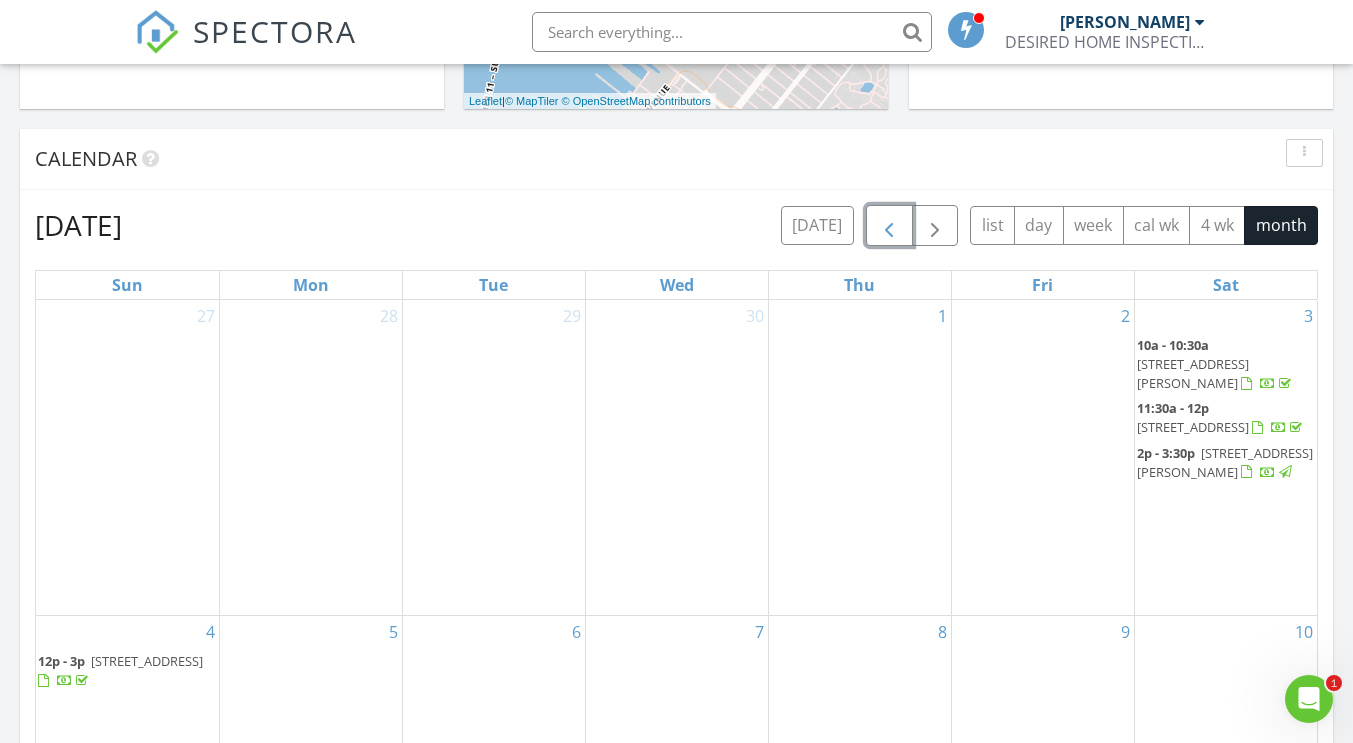 scroll, scrollTop: 744, scrollLeft: 0, axis: vertical 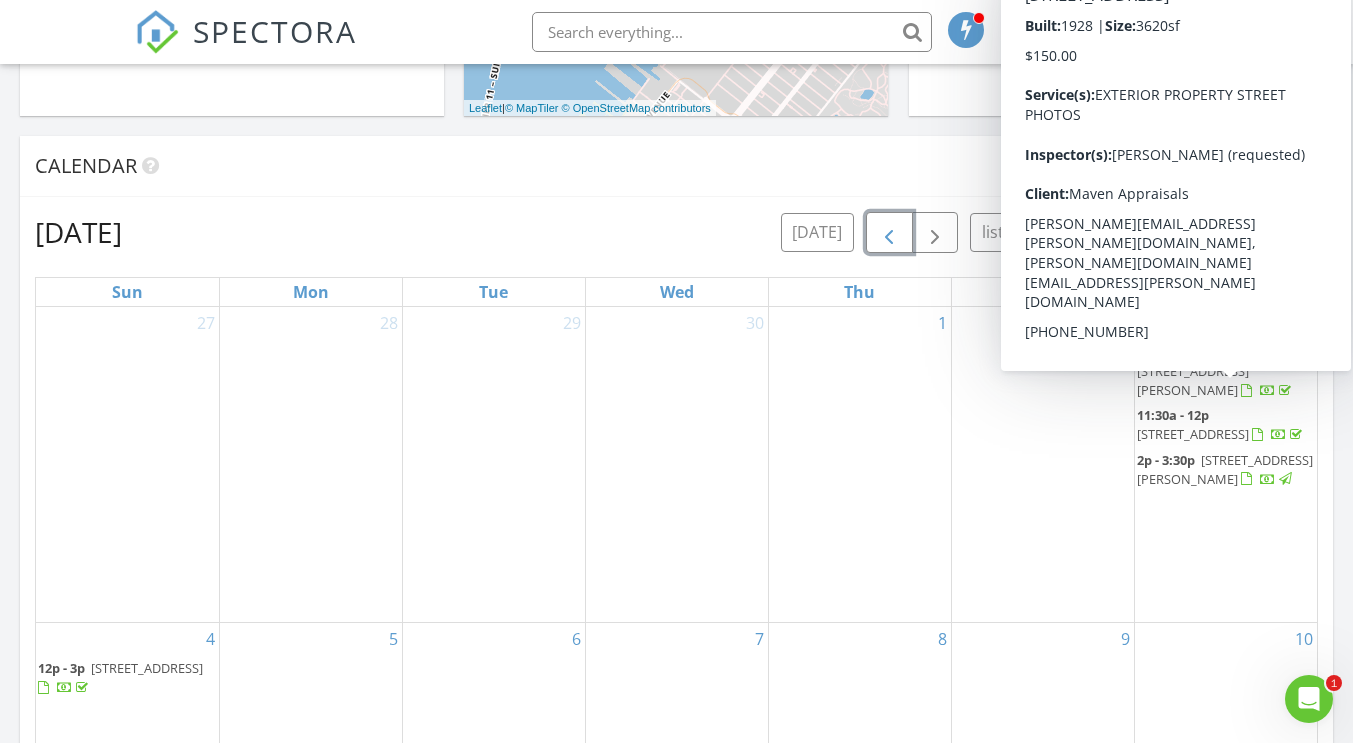 click on "634 E 227th St, BRONX 10466" at bounding box center [1193, 434] 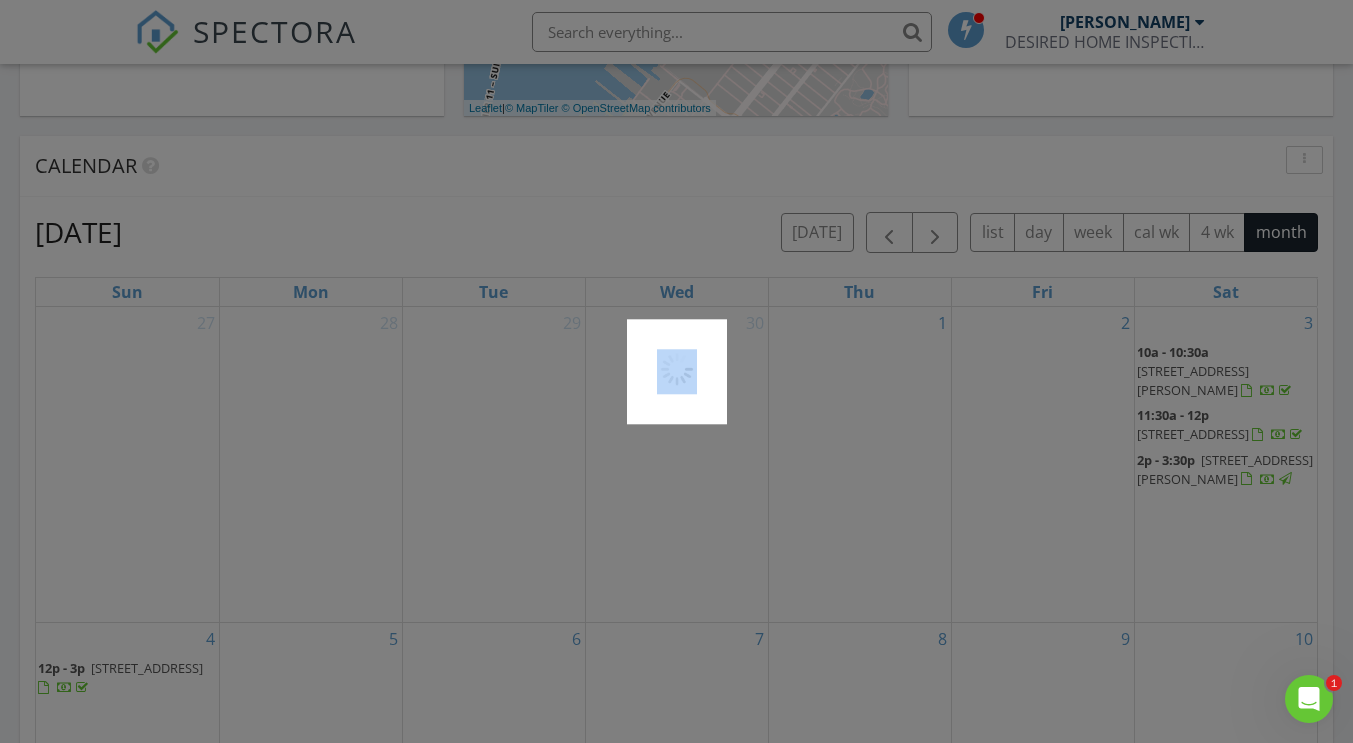click at bounding box center [676, 371] 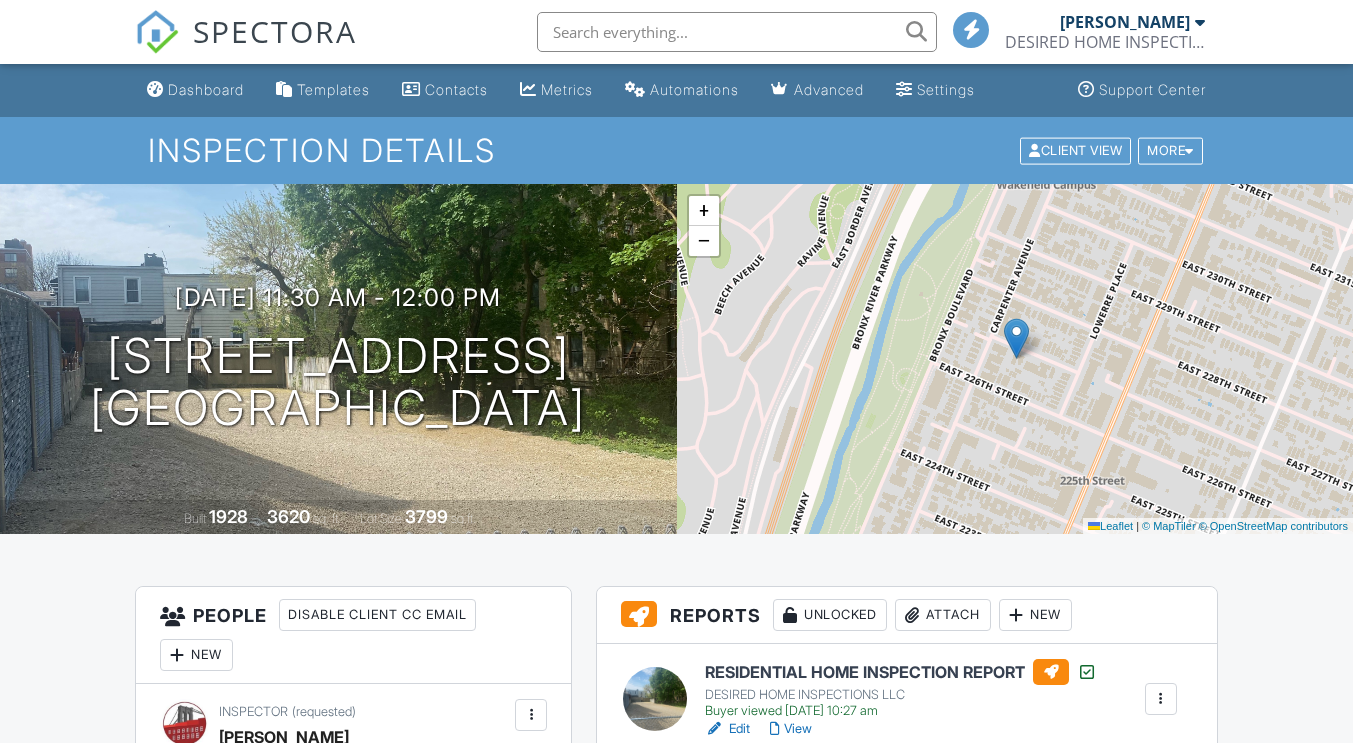 scroll, scrollTop: 365, scrollLeft: 0, axis: vertical 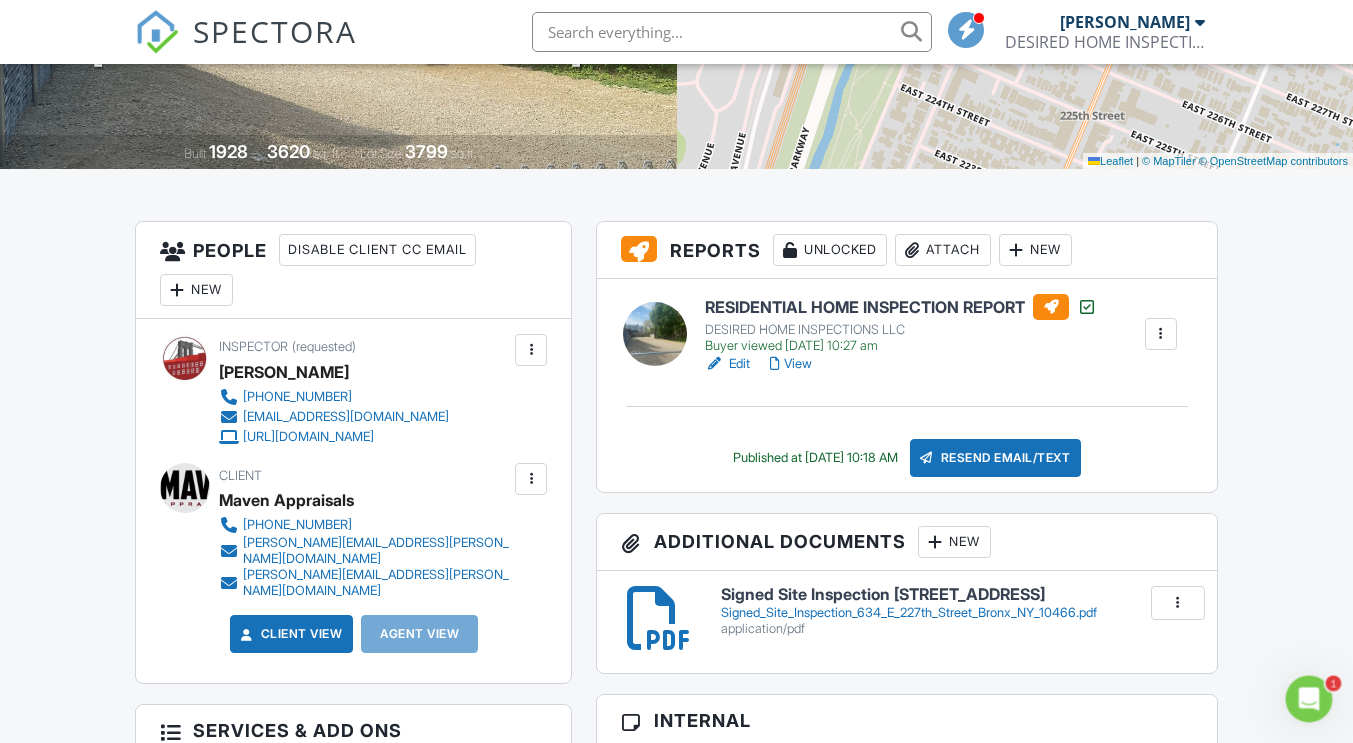 click on "Edit" at bounding box center (727, 364) 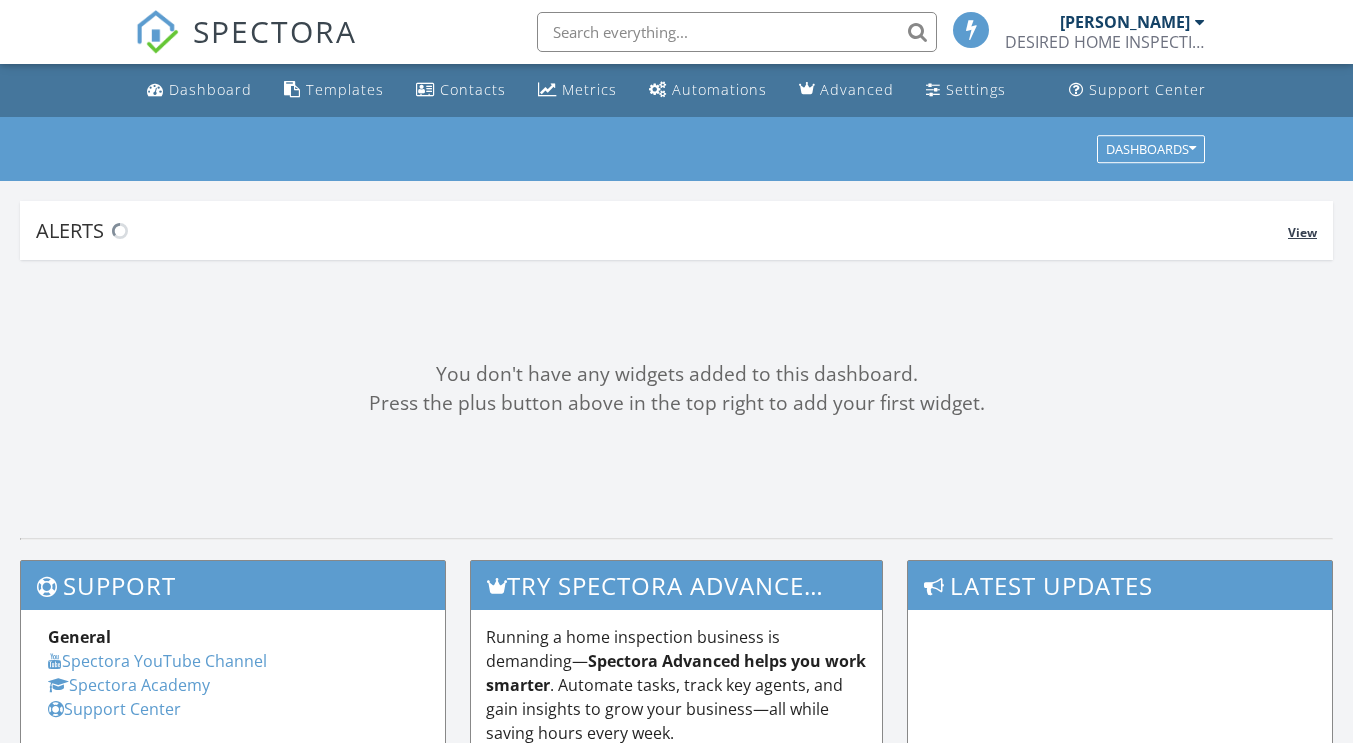 scroll, scrollTop: 0, scrollLeft: 0, axis: both 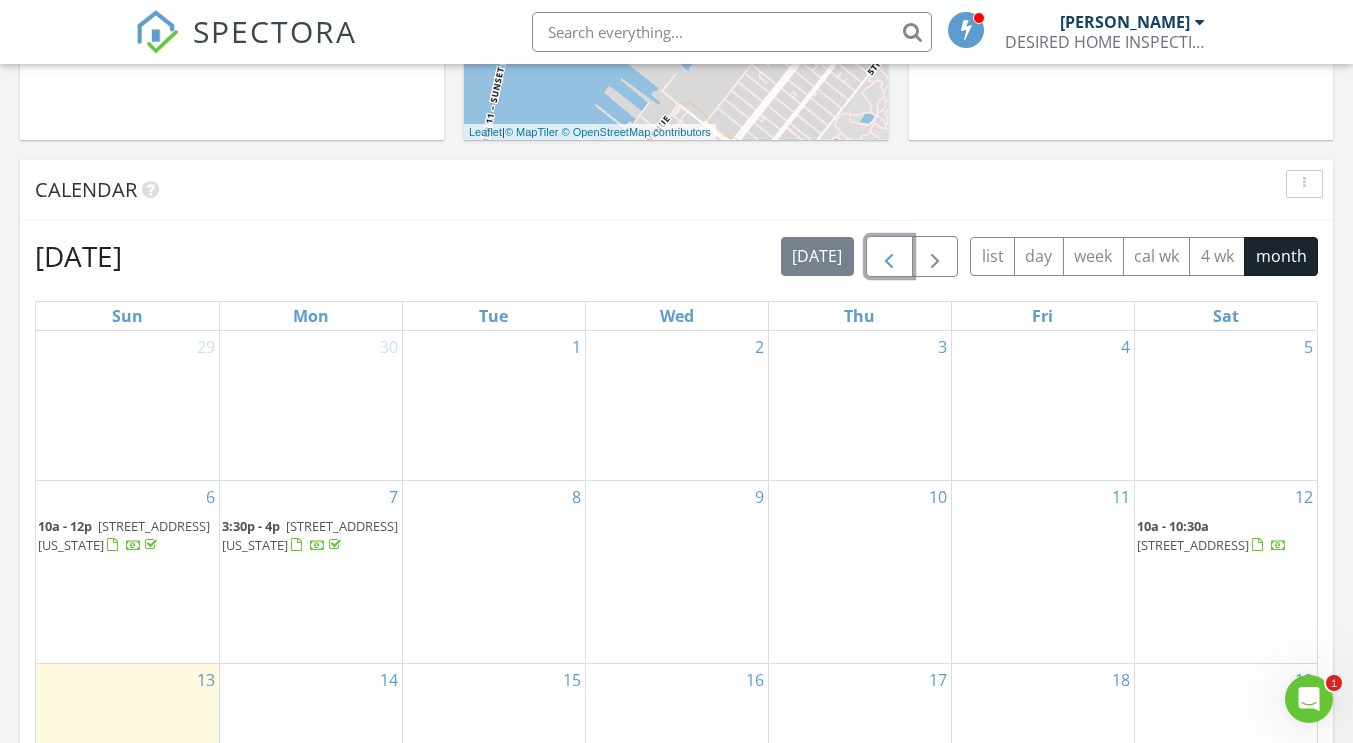 click at bounding box center (889, 257) 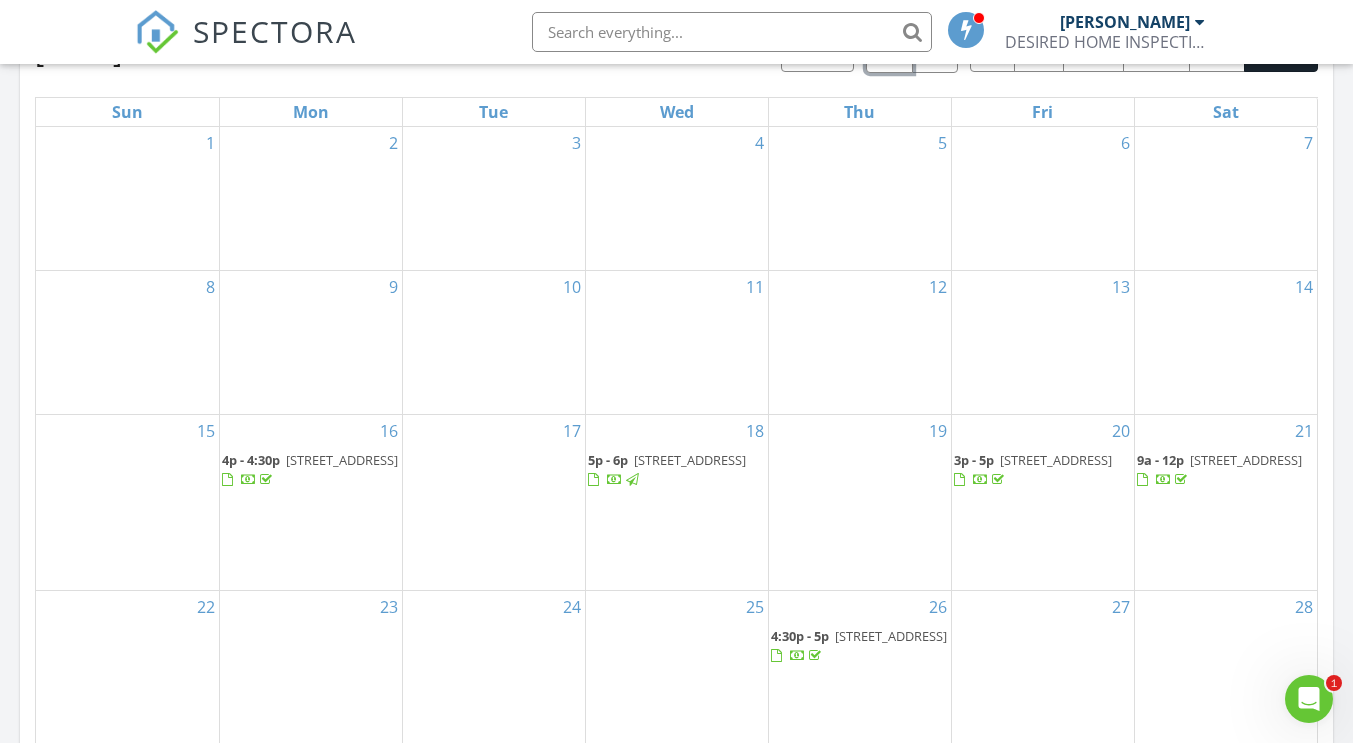 scroll, scrollTop: 956, scrollLeft: 0, axis: vertical 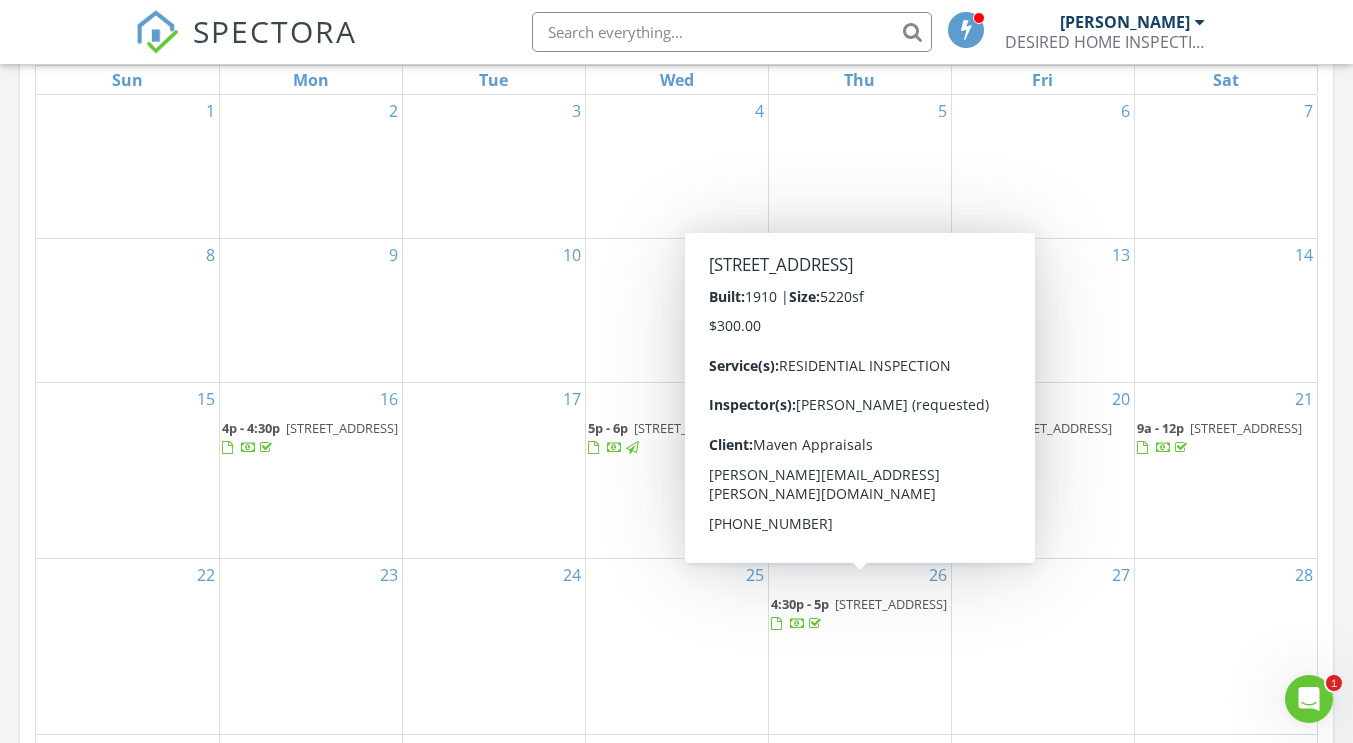 click on "[STREET_ADDRESS]" at bounding box center (891, 604) 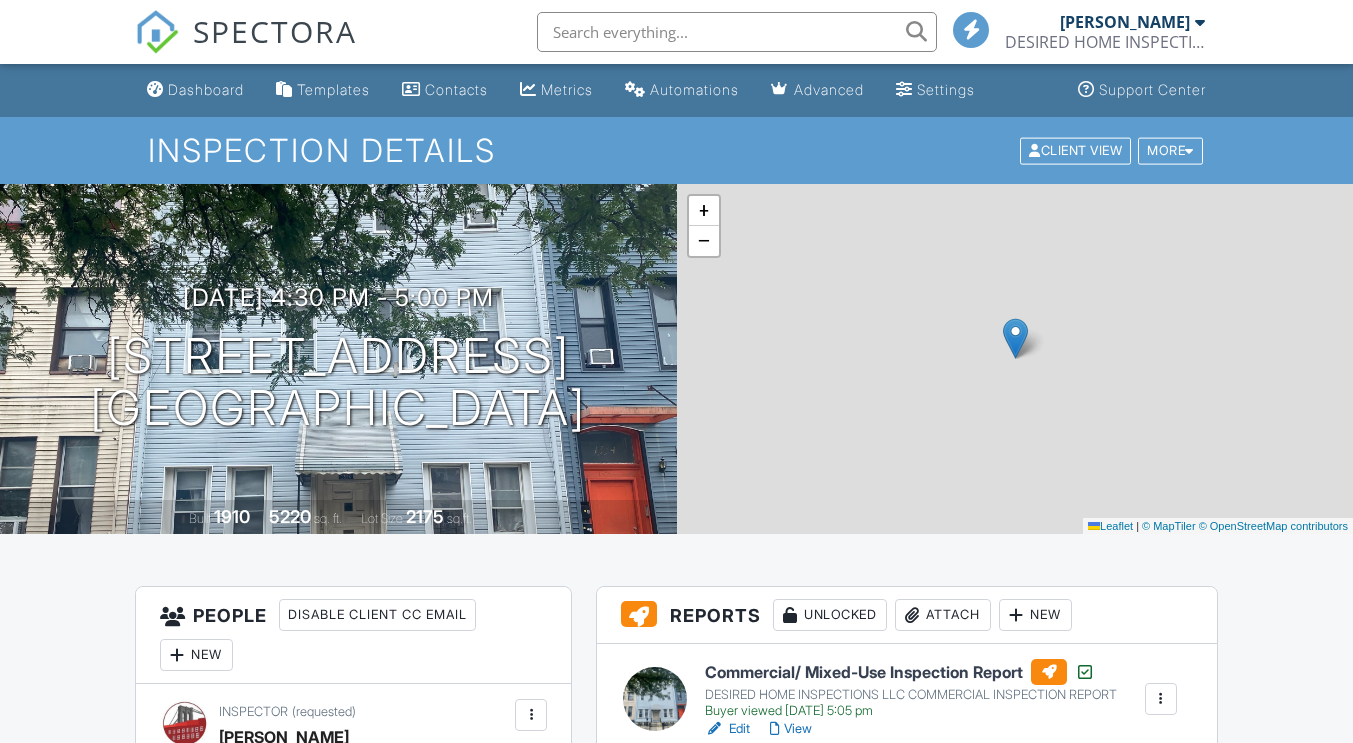 scroll, scrollTop: 0, scrollLeft: 0, axis: both 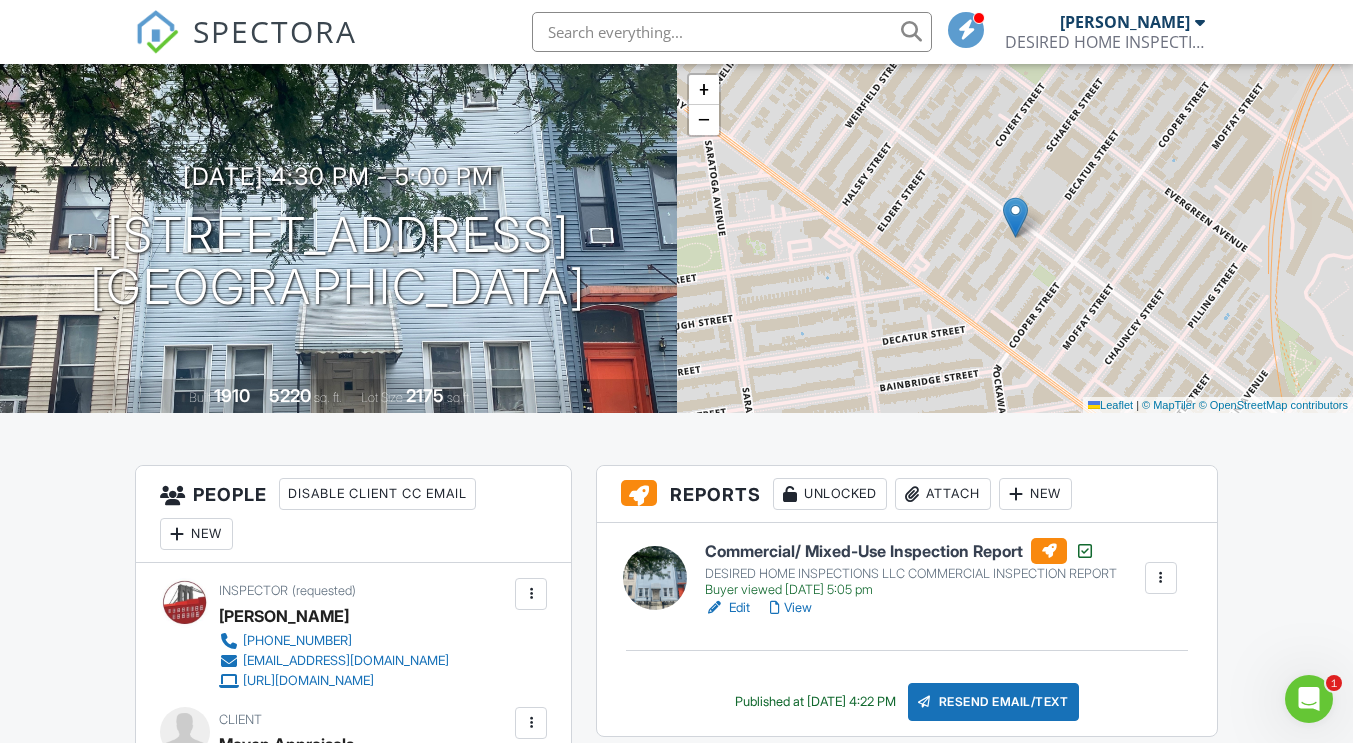 click on "Edit" at bounding box center [727, 608] 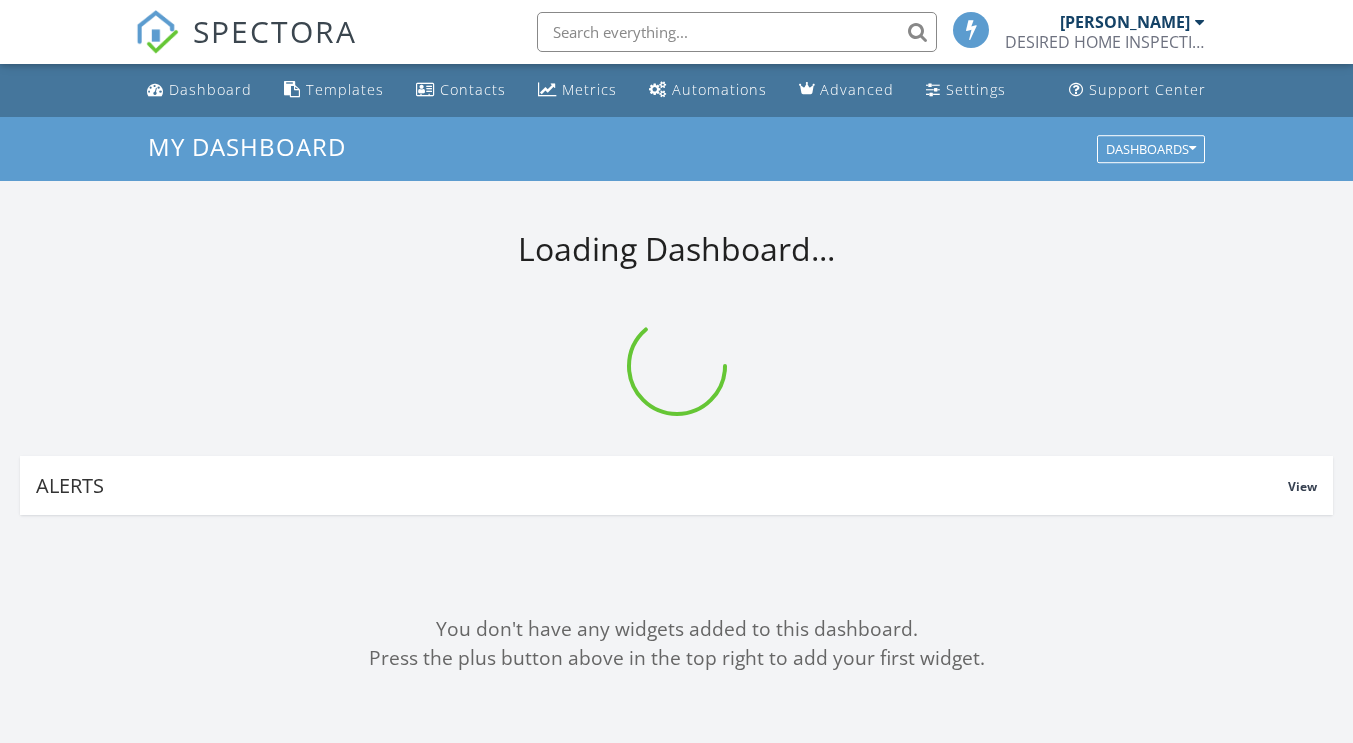scroll, scrollTop: 0, scrollLeft: 0, axis: both 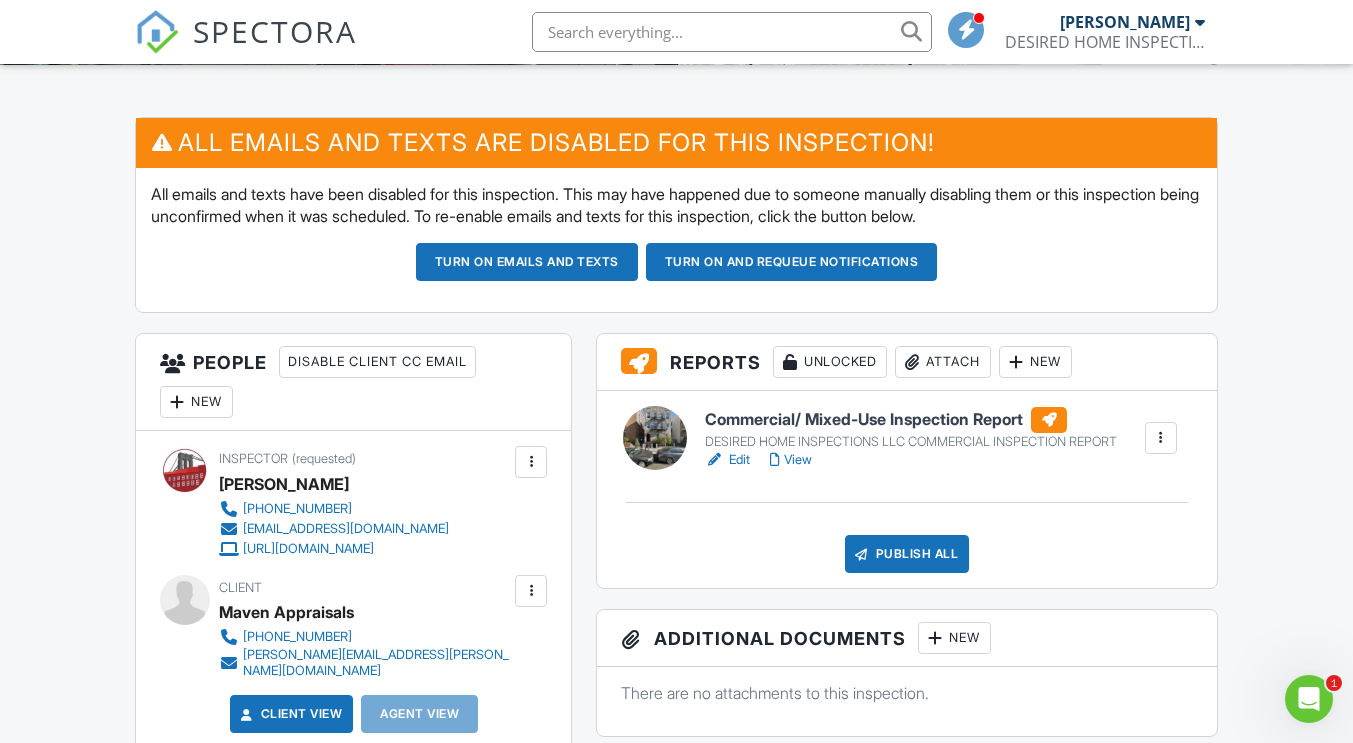 click on "Edit" at bounding box center [727, 460] 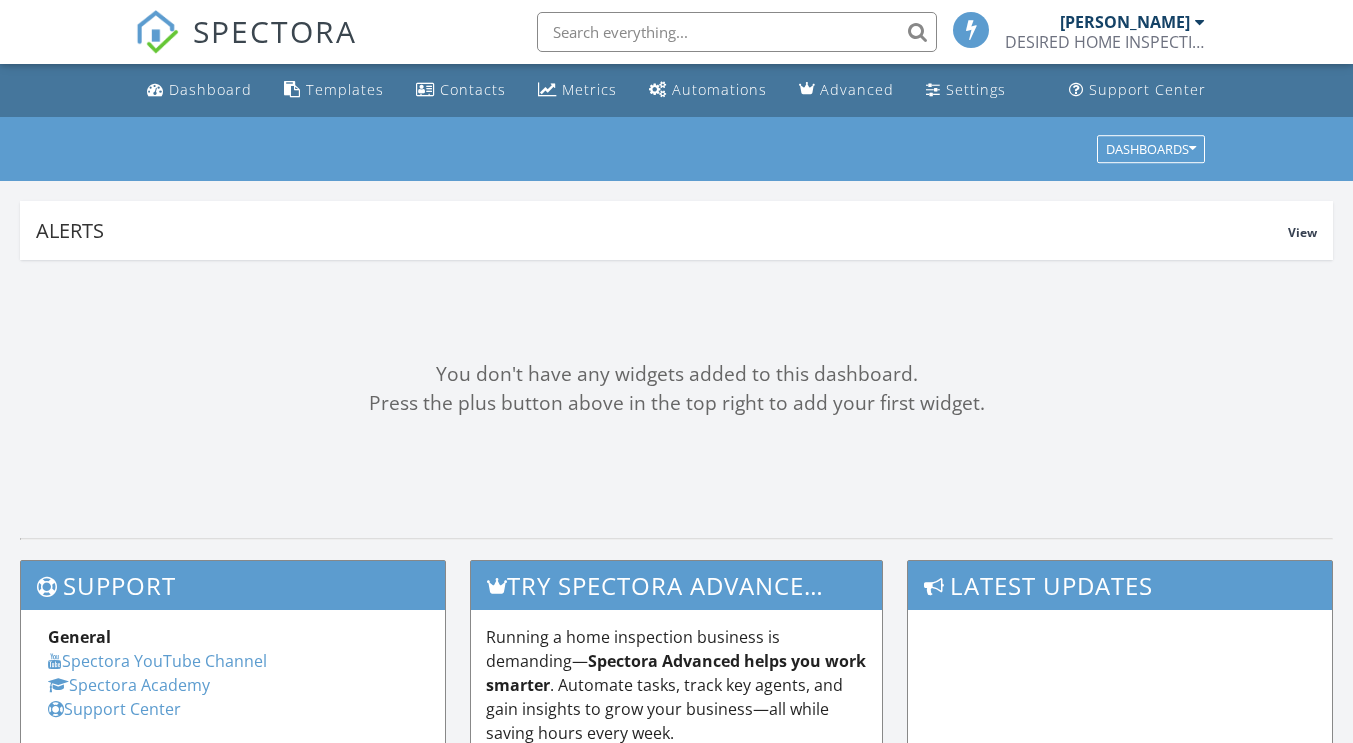 scroll, scrollTop: 0, scrollLeft: 0, axis: both 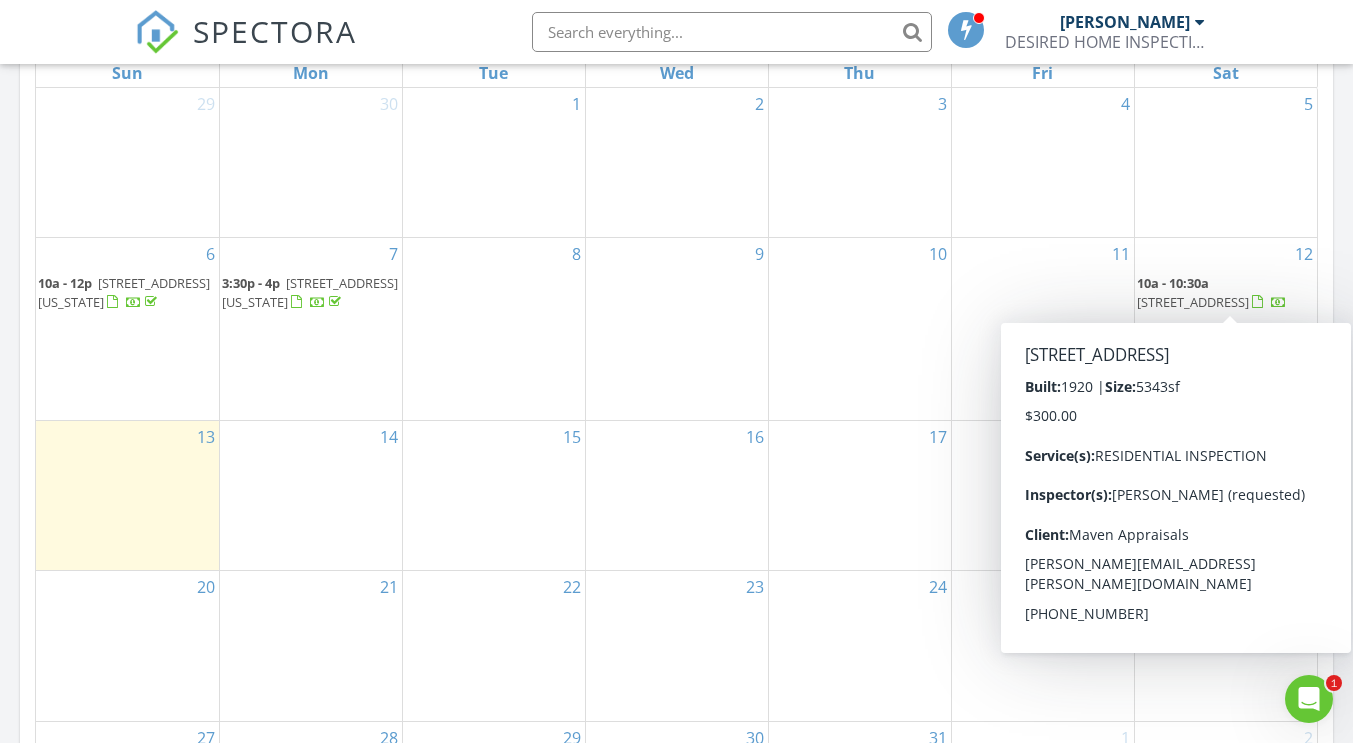 click on "441 E 96th St, BROOKLYN 11212" at bounding box center [1193, 302] 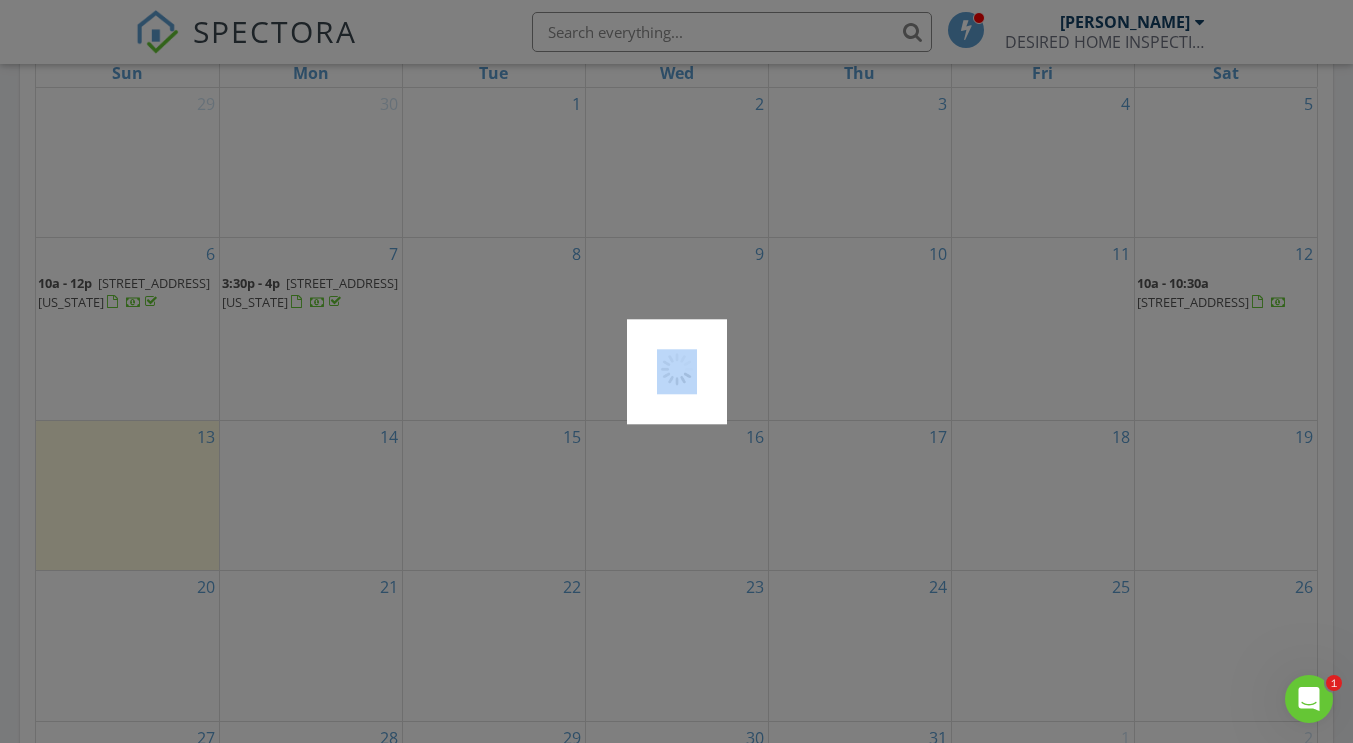 click at bounding box center [676, 371] 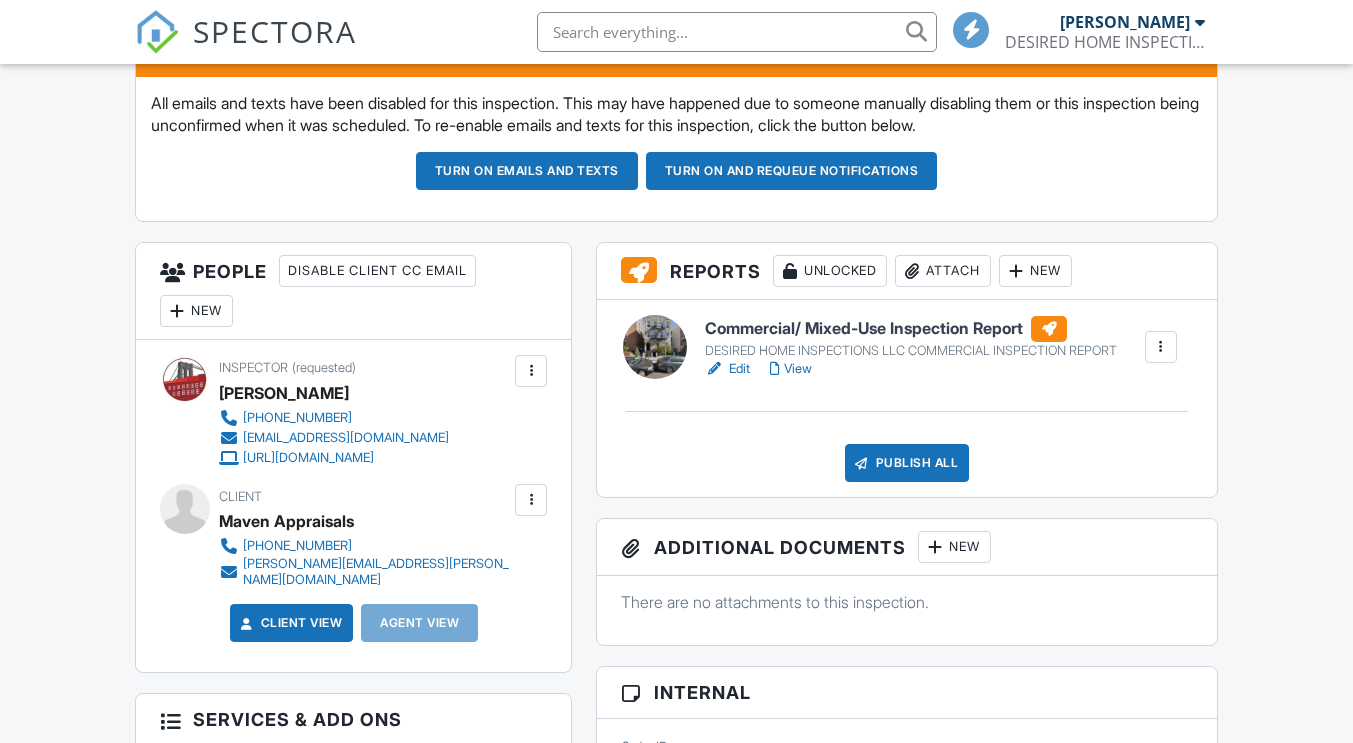 scroll, scrollTop: 878, scrollLeft: 0, axis: vertical 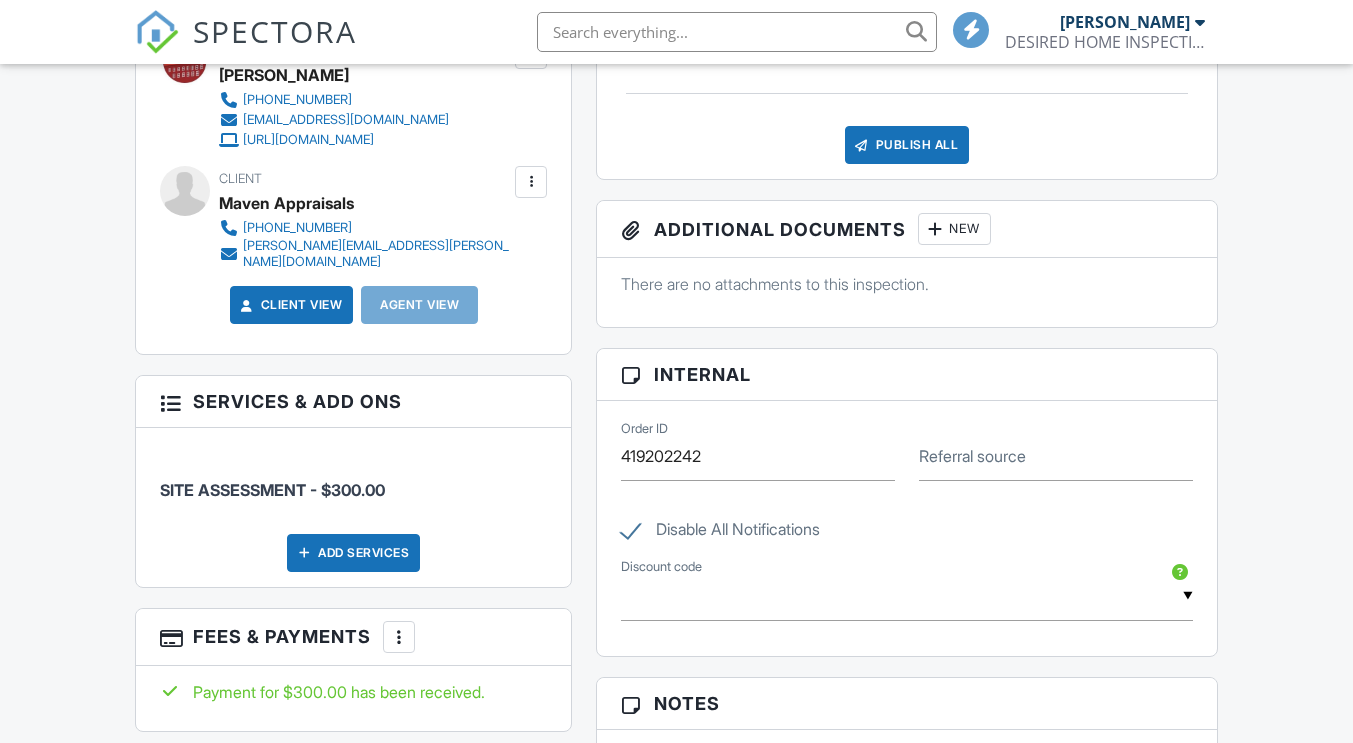 click on "New" at bounding box center [954, 229] 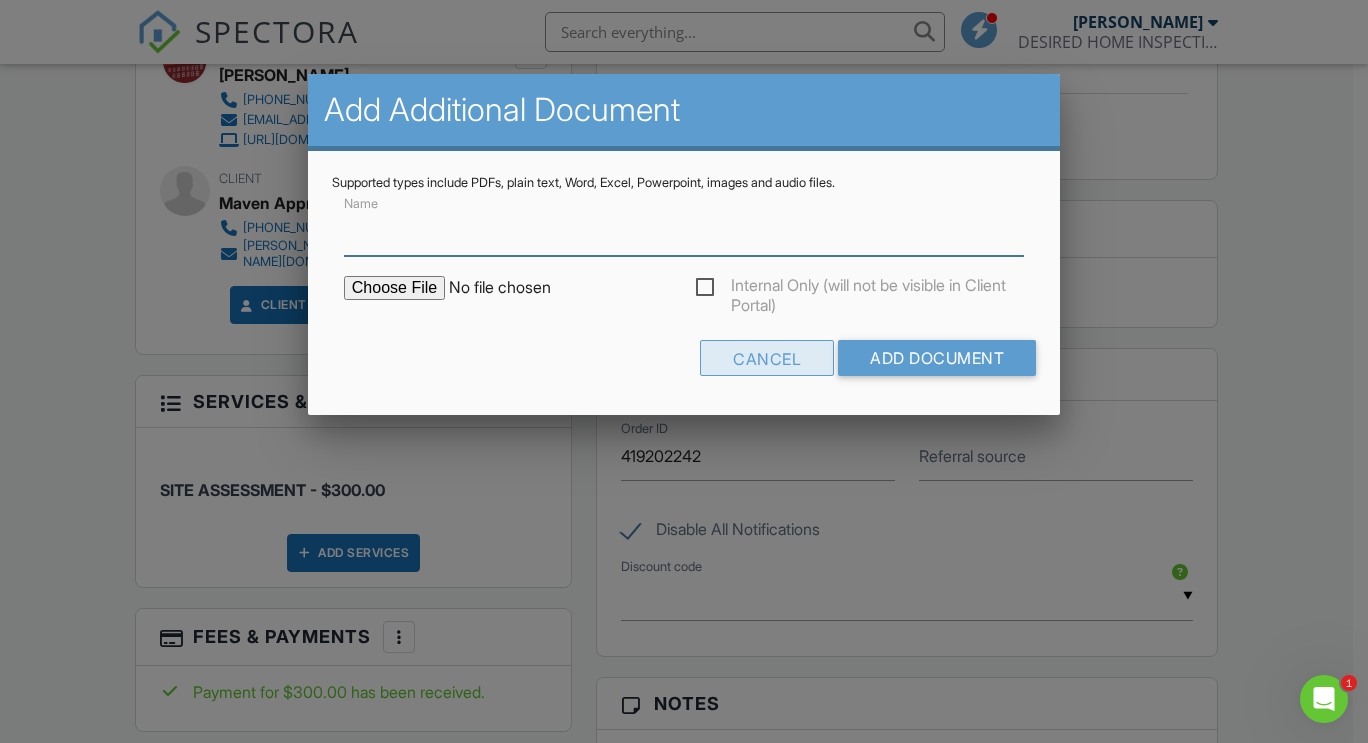 scroll, scrollTop: 0, scrollLeft: 0, axis: both 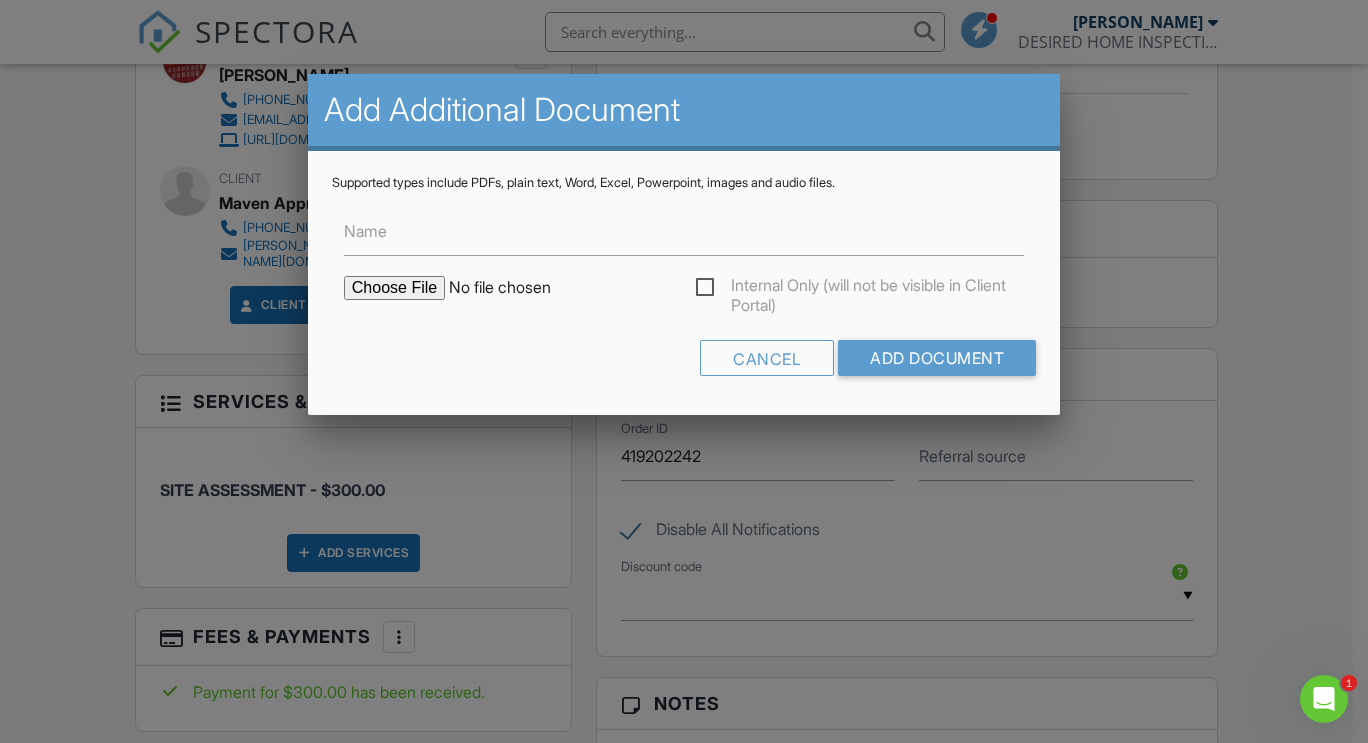 click at bounding box center [514, 288] 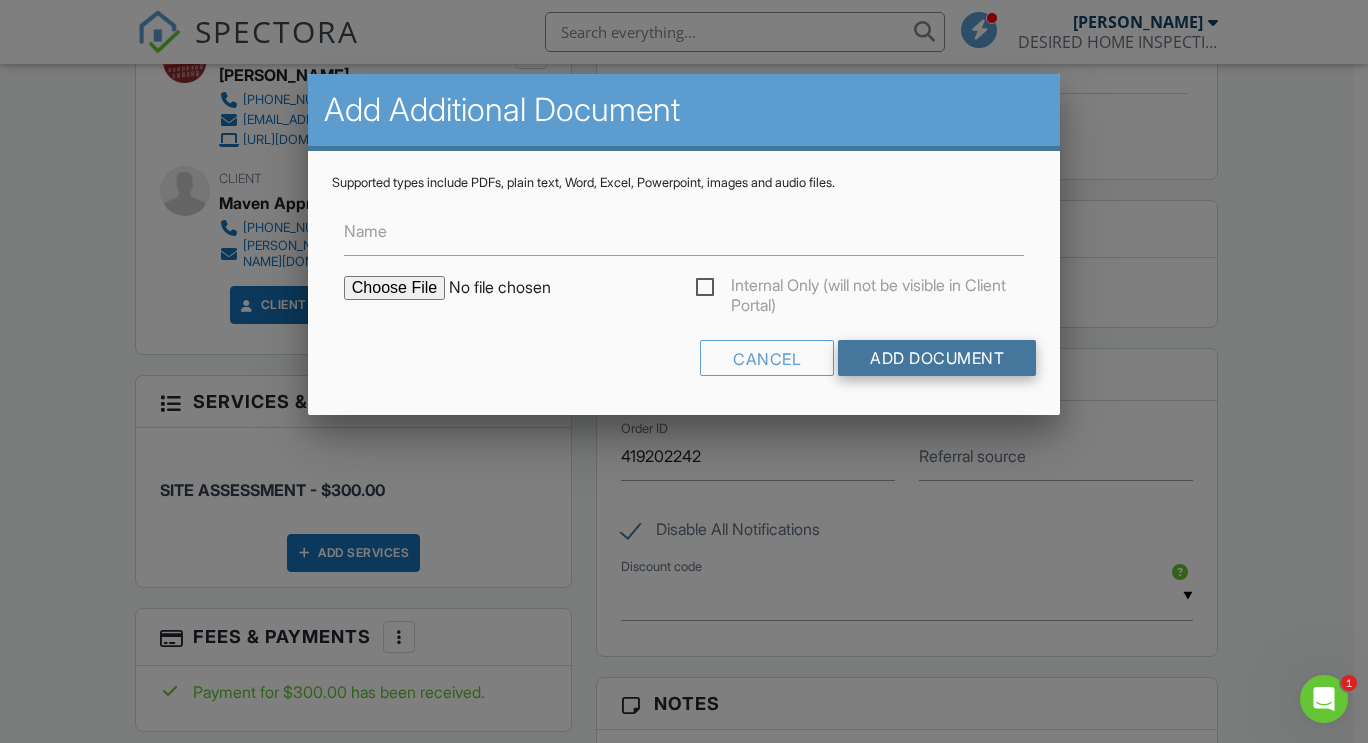 click on "Add Document" at bounding box center (937, 358) 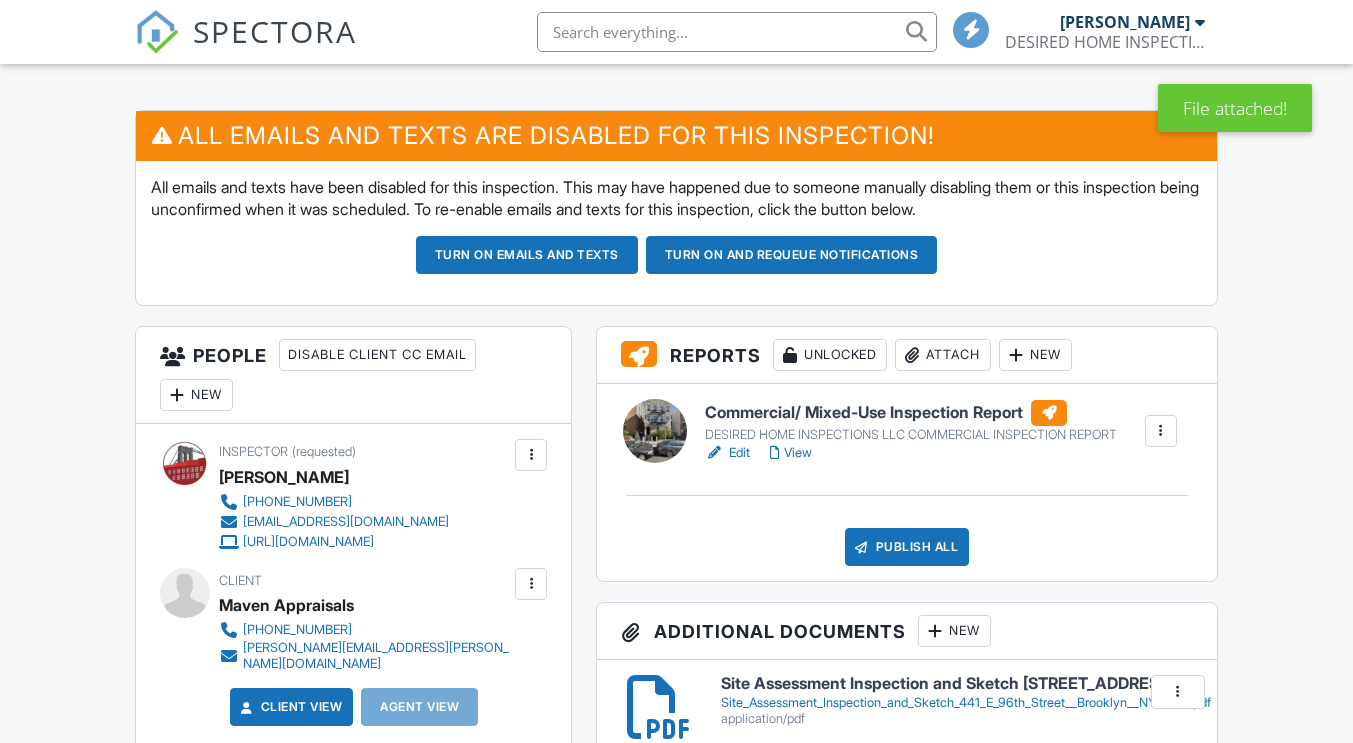 scroll, scrollTop: 861, scrollLeft: 0, axis: vertical 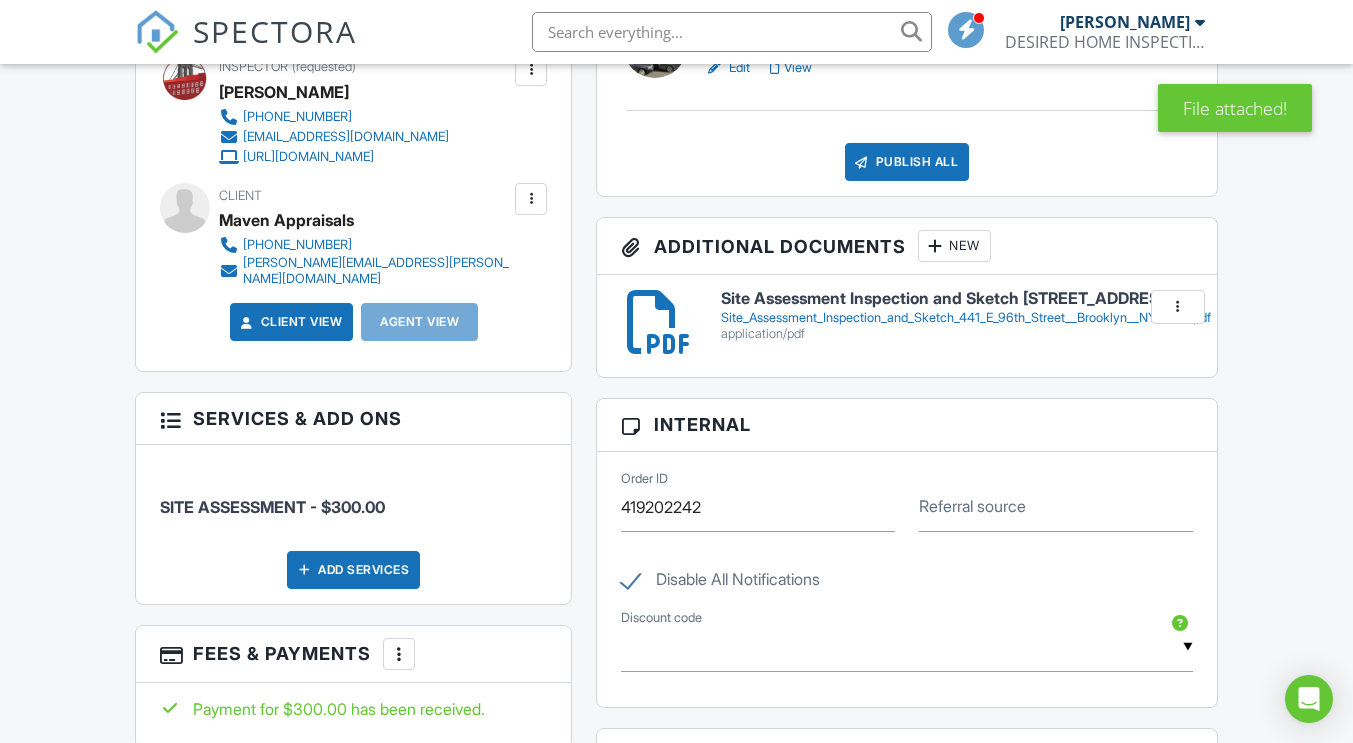 click on "Disable All Notifications" at bounding box center [720, 582] 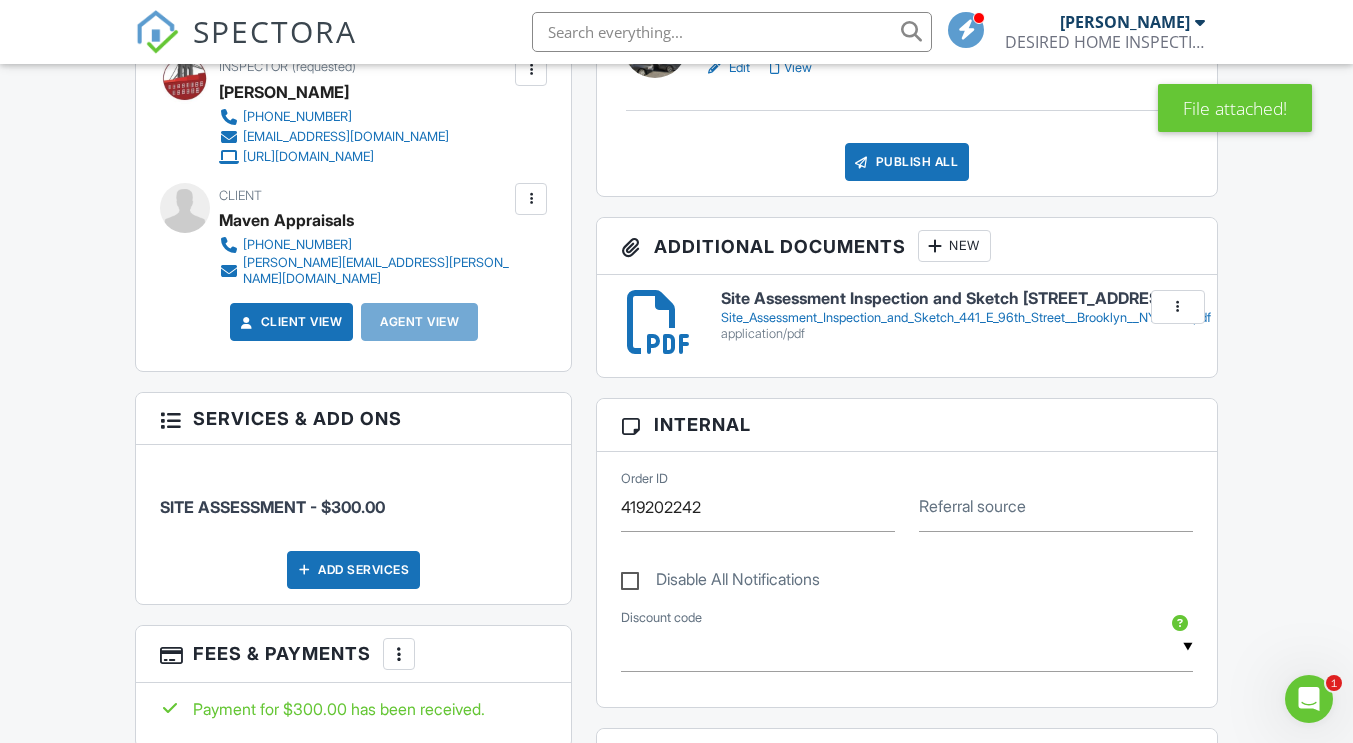 scroll, scrollTop: 0, scrollLeft: 0, axis: both 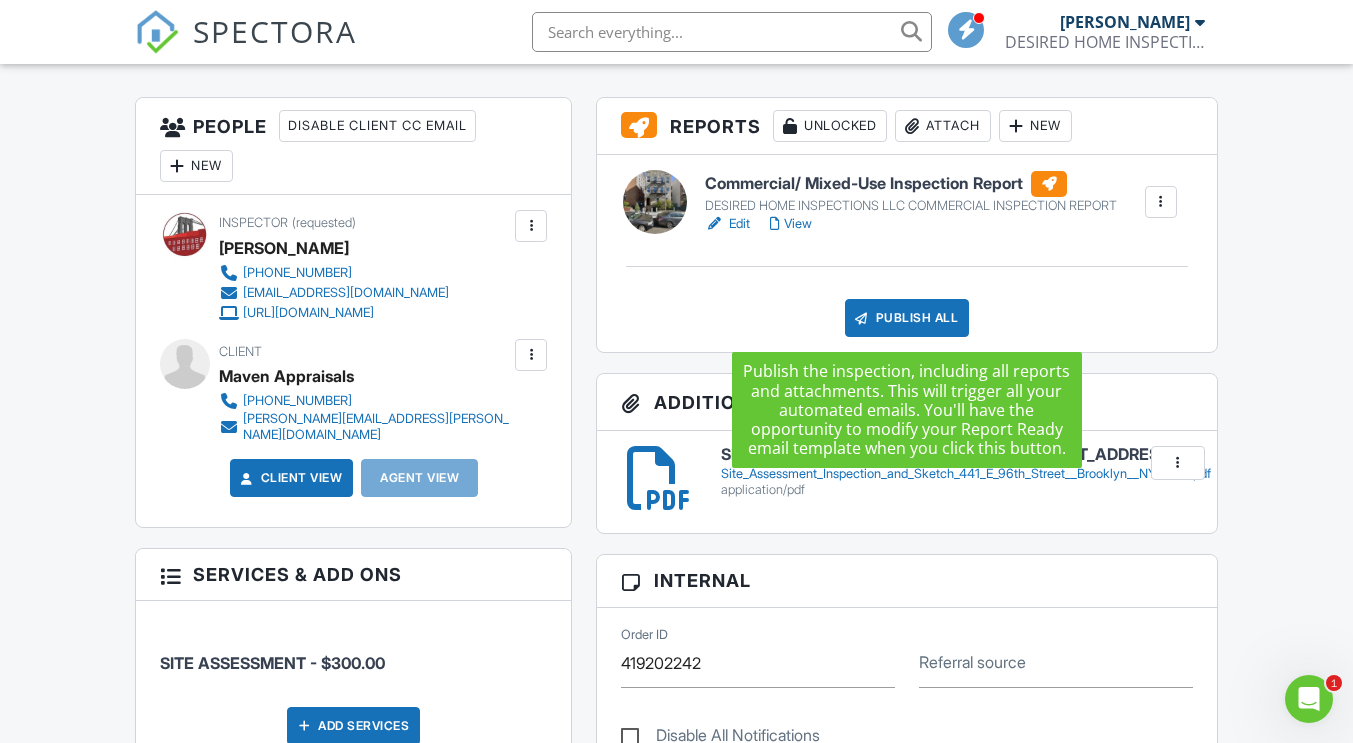 drag, startPoint x: 900, startPoint y: 319, endPoint x: 877, endPoint y: 319, distance: 23 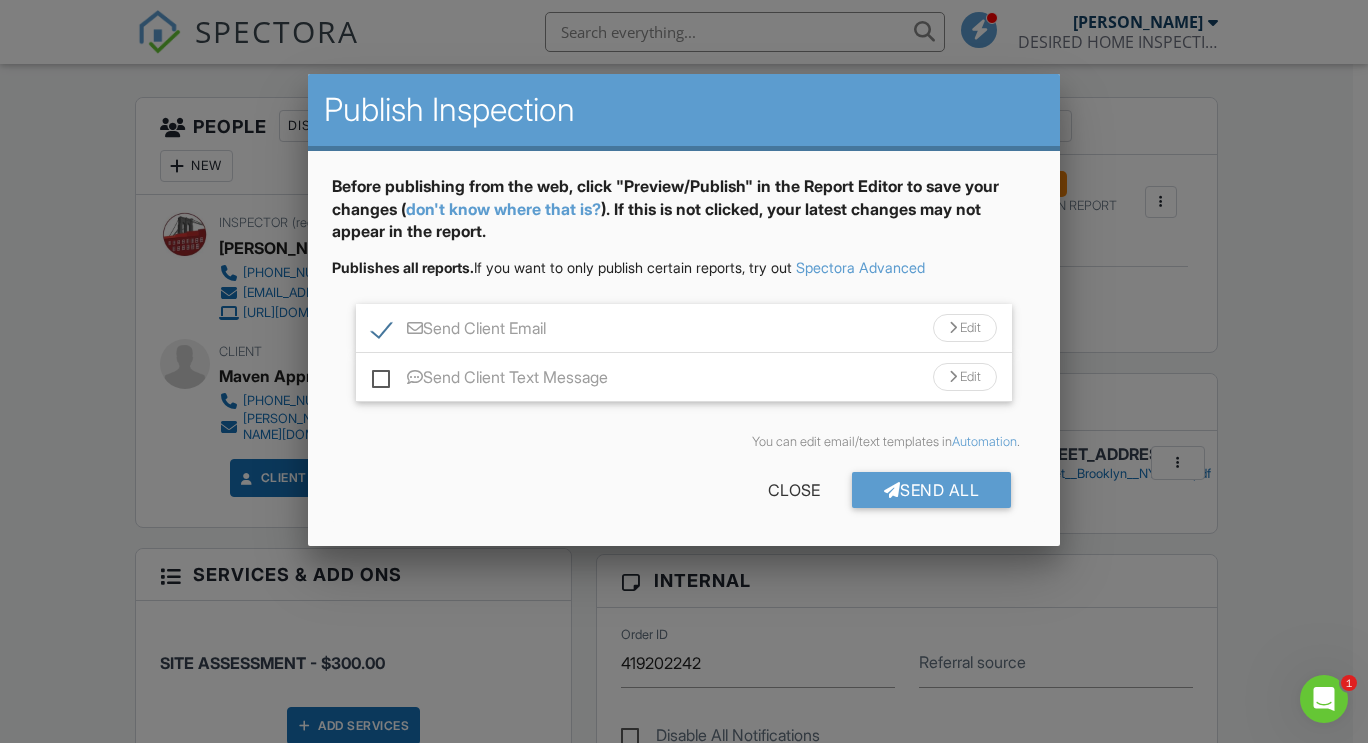 click on "Send Client Text Message" at bounding box center [490, 380] 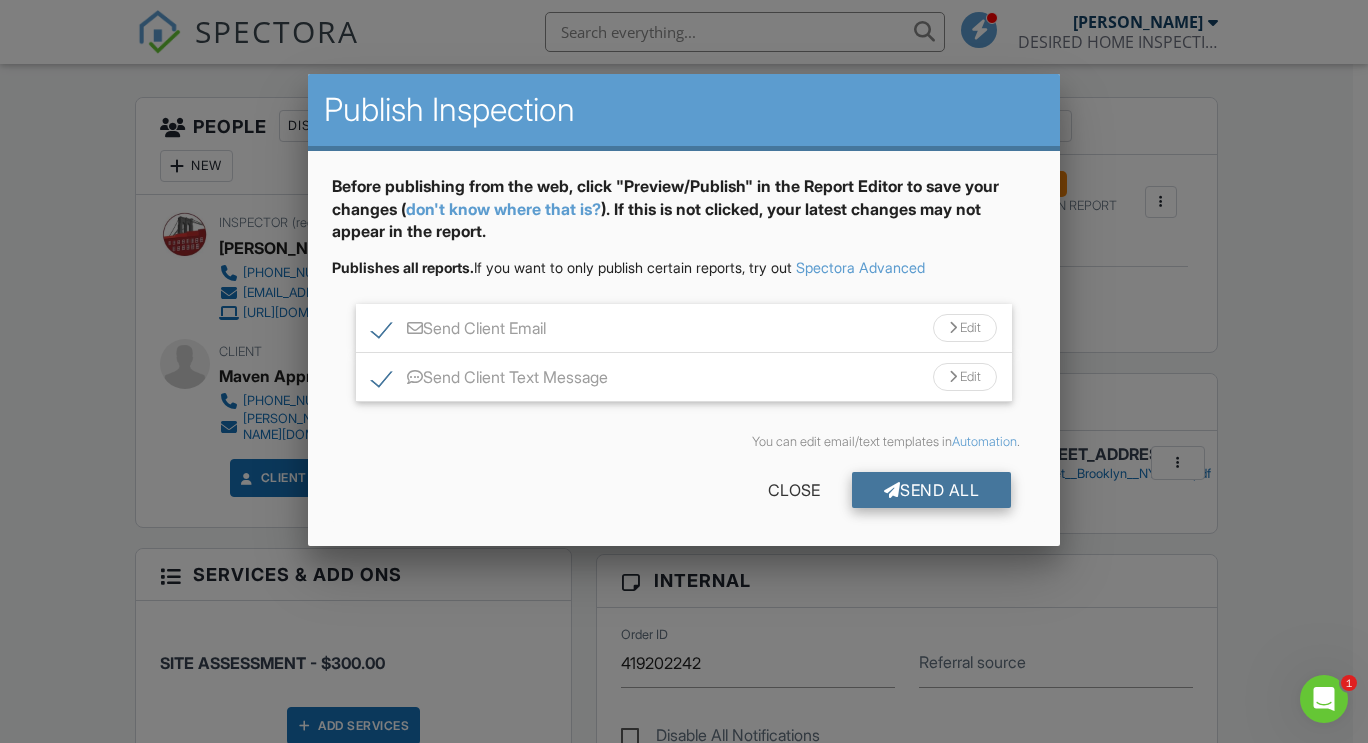 click on "Send All" at bounding box center [932, 490] 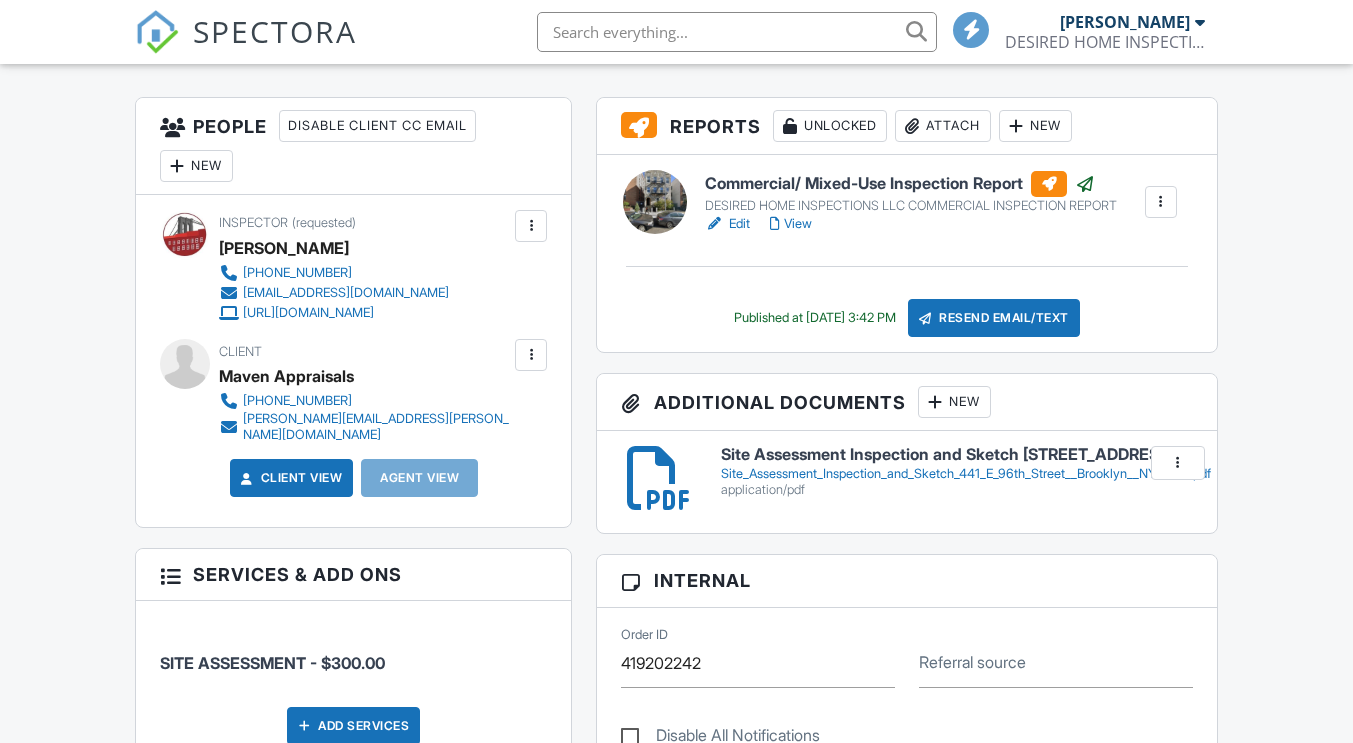 scroll, scrollTop: 489, scrollLeft: 0, axis: vertical 